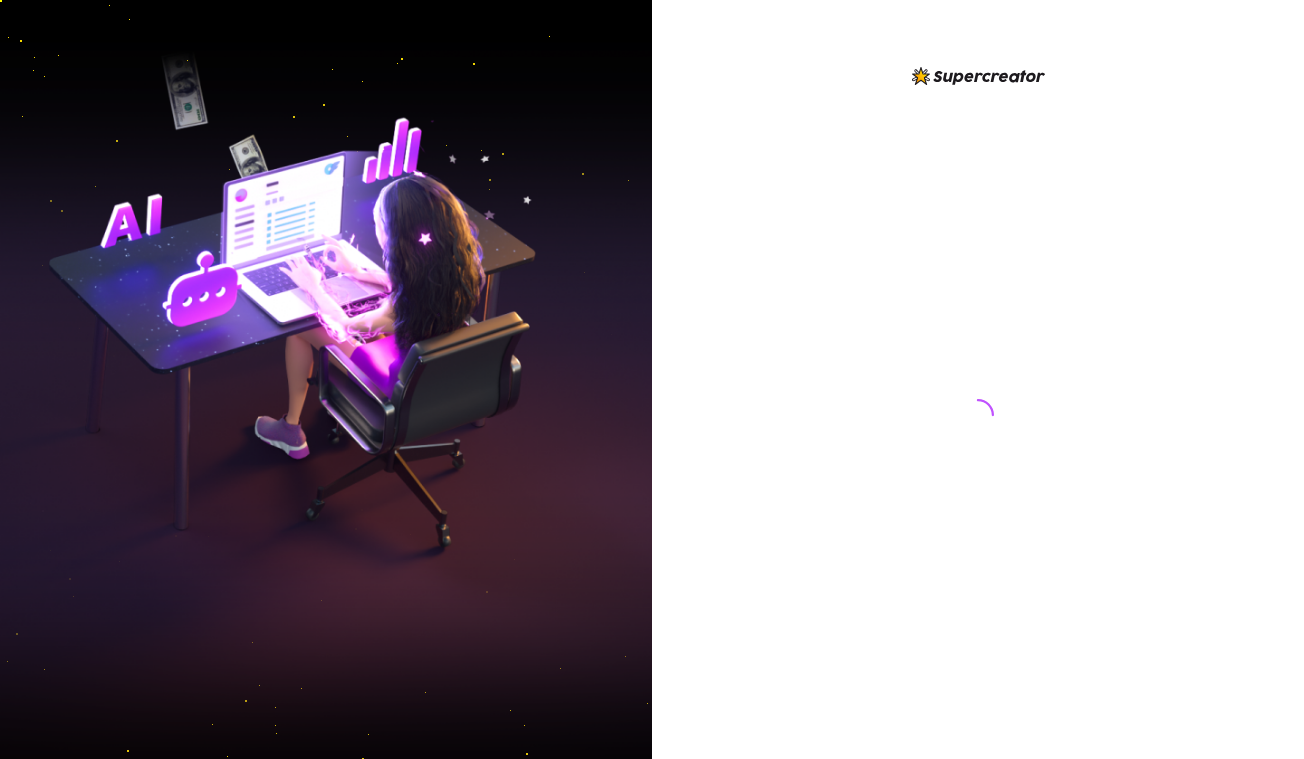 scroll, scrollTop: 0, scrollLeft: 0, axis: both 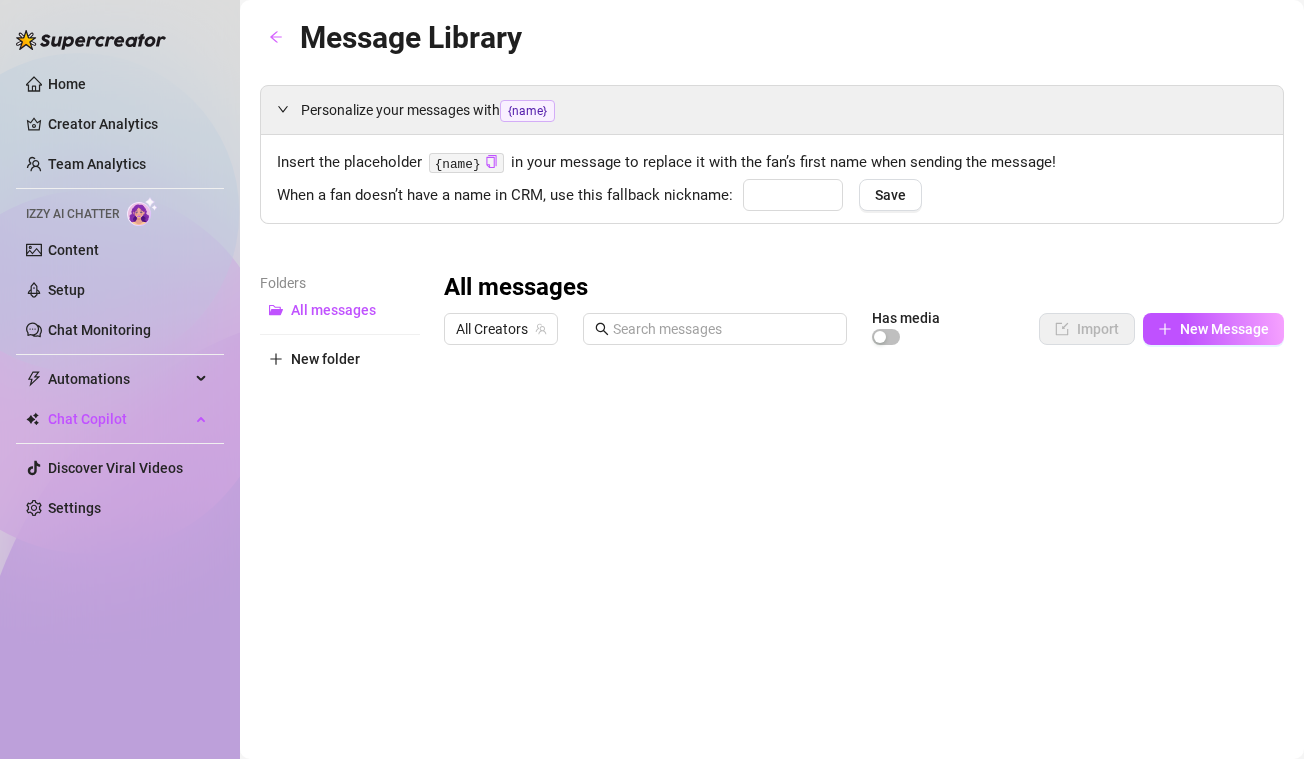 type on "babe" 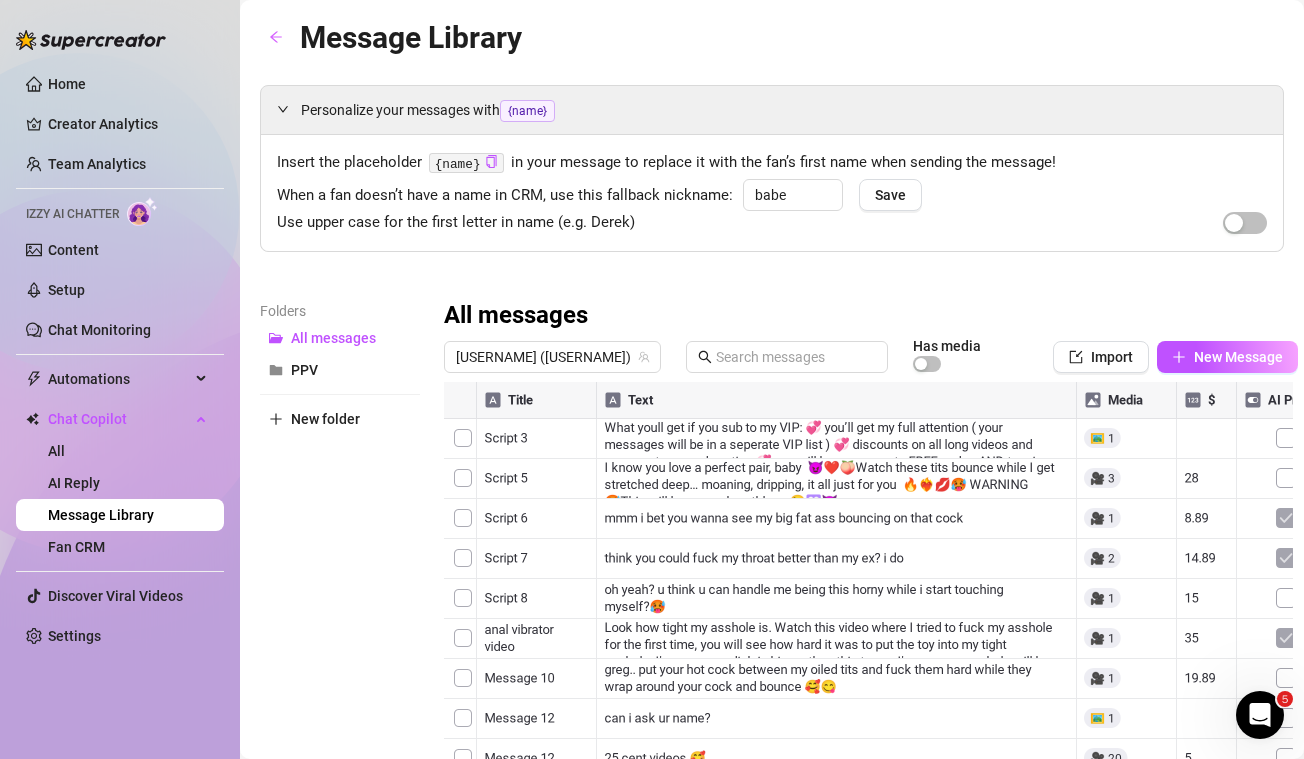 scroll, scrollTop: 0, scrollLeft: 0, axis: both 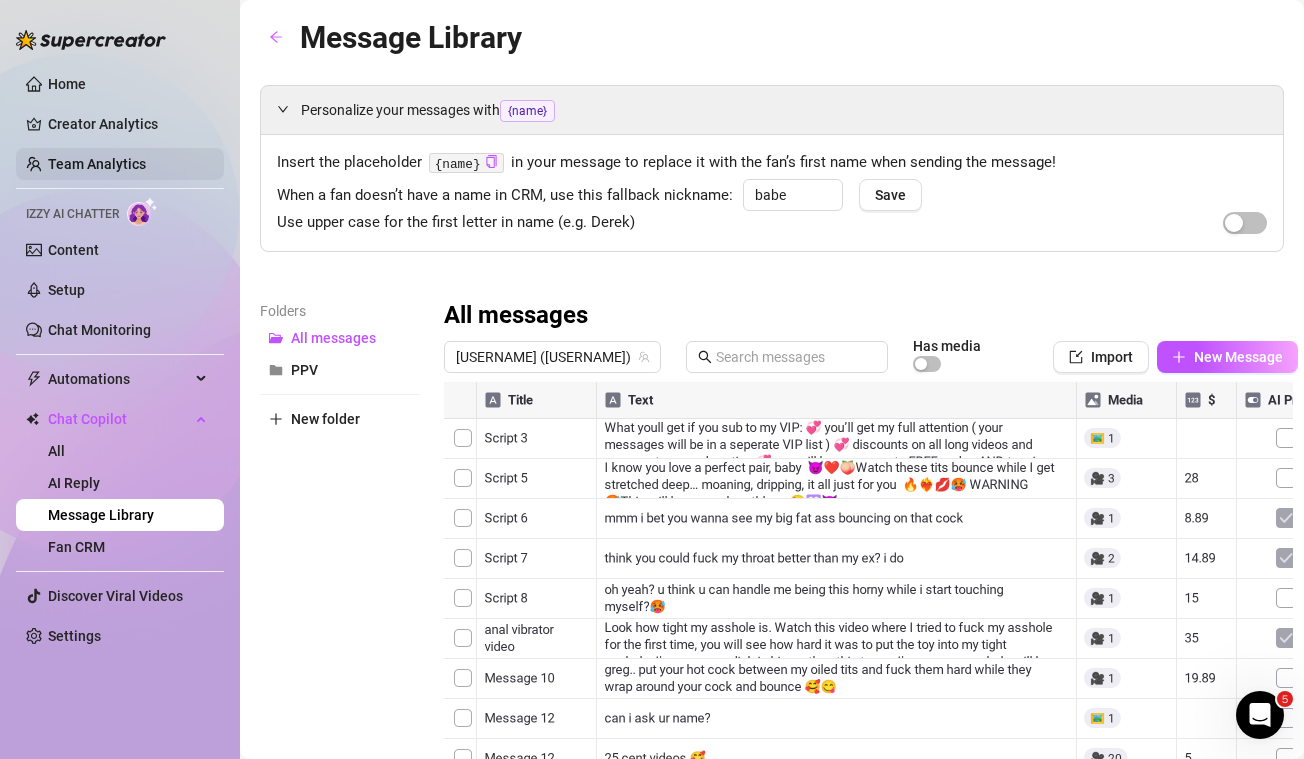 click on "Team Analytics" at bounding box center (97, 164) 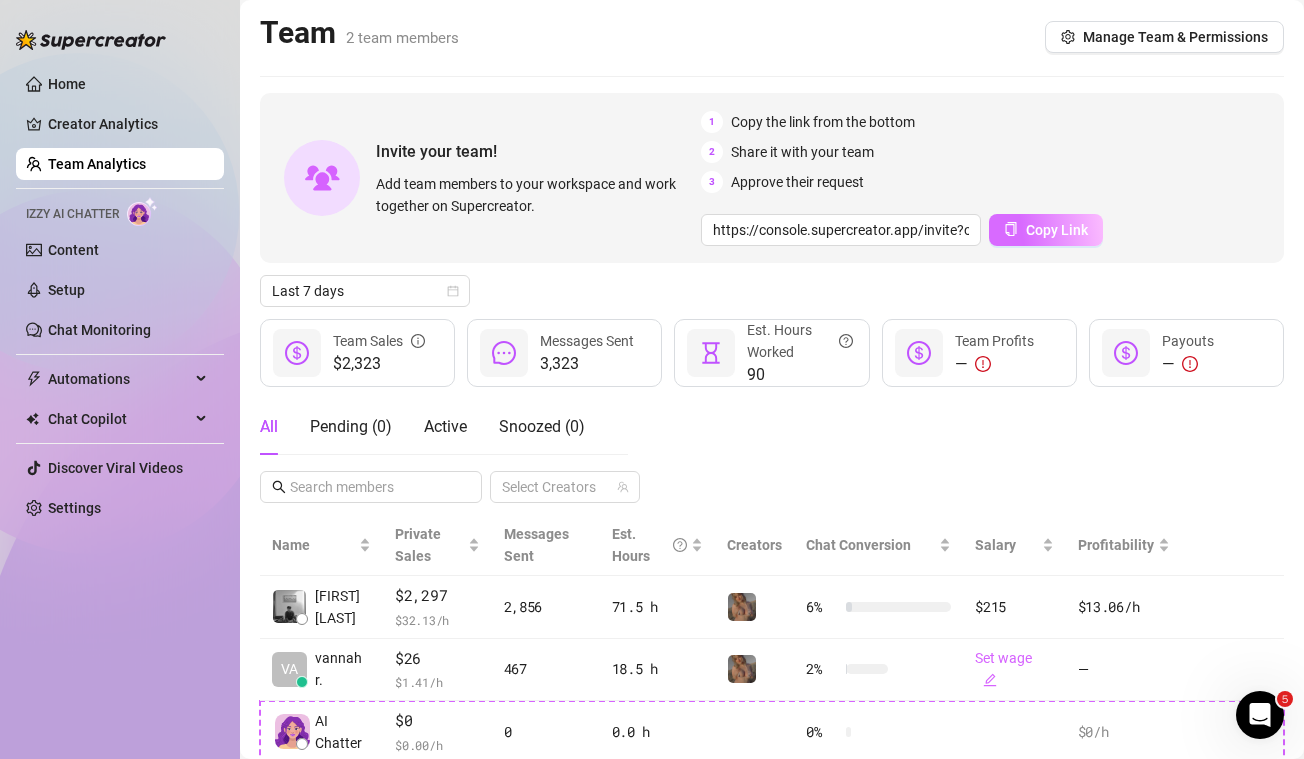 click on "Copy Link" at bounding box center (1057, 230) 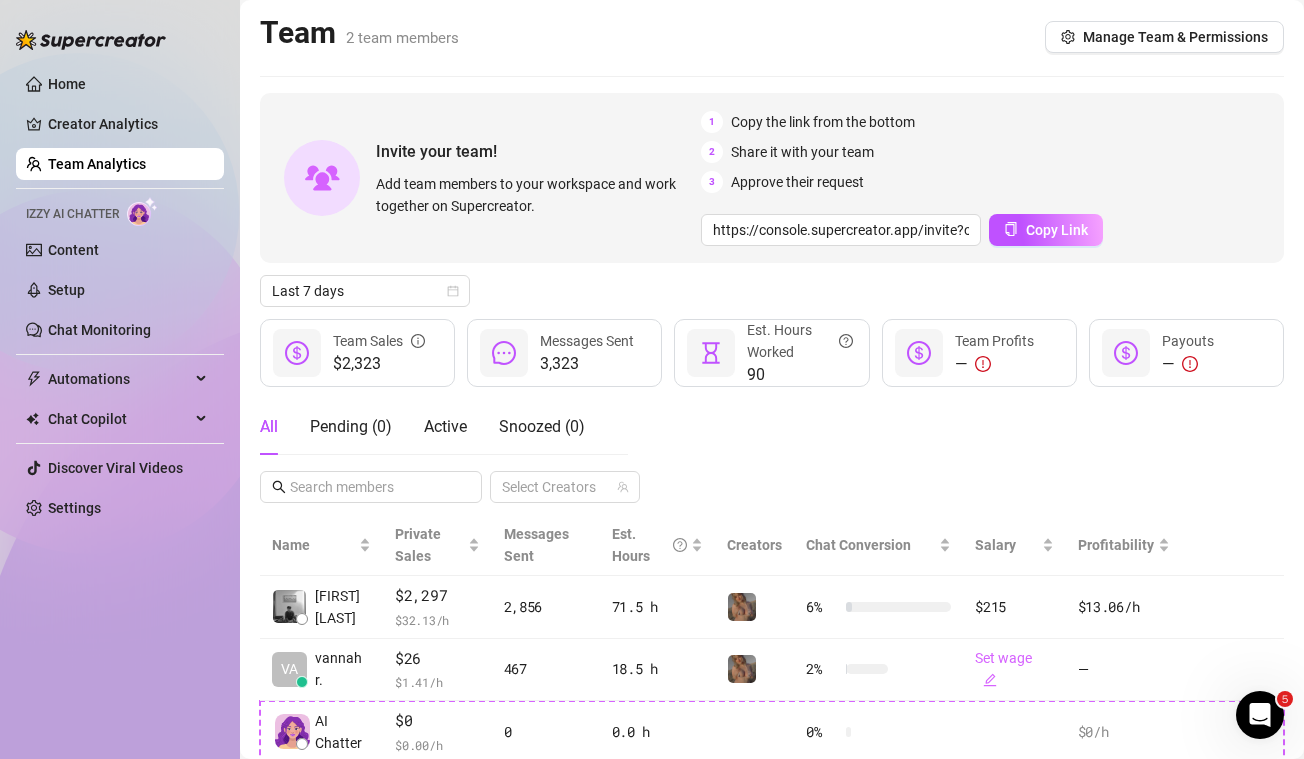 scroll, scrollTop: 64, scrollLeft: 0, axis: vertical 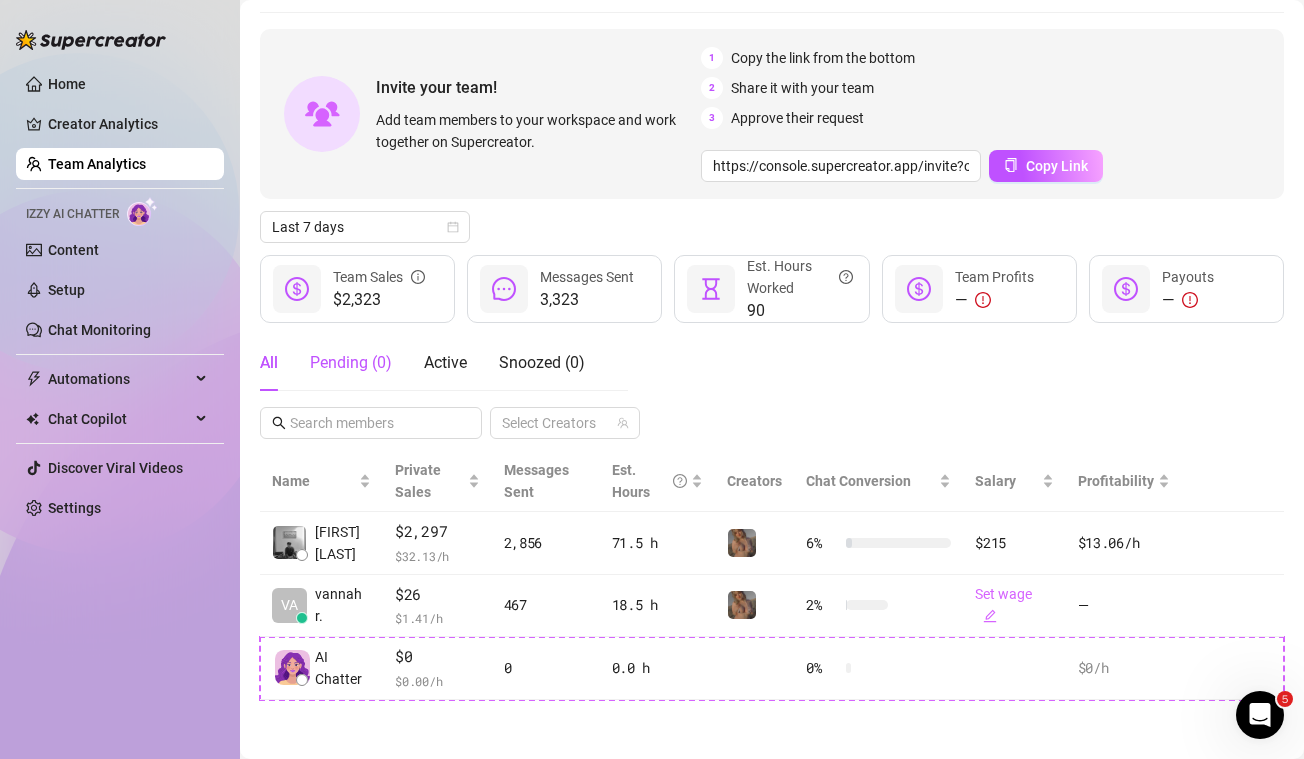 click on "Pending ( 0 )" at bounding box center (351, 363) 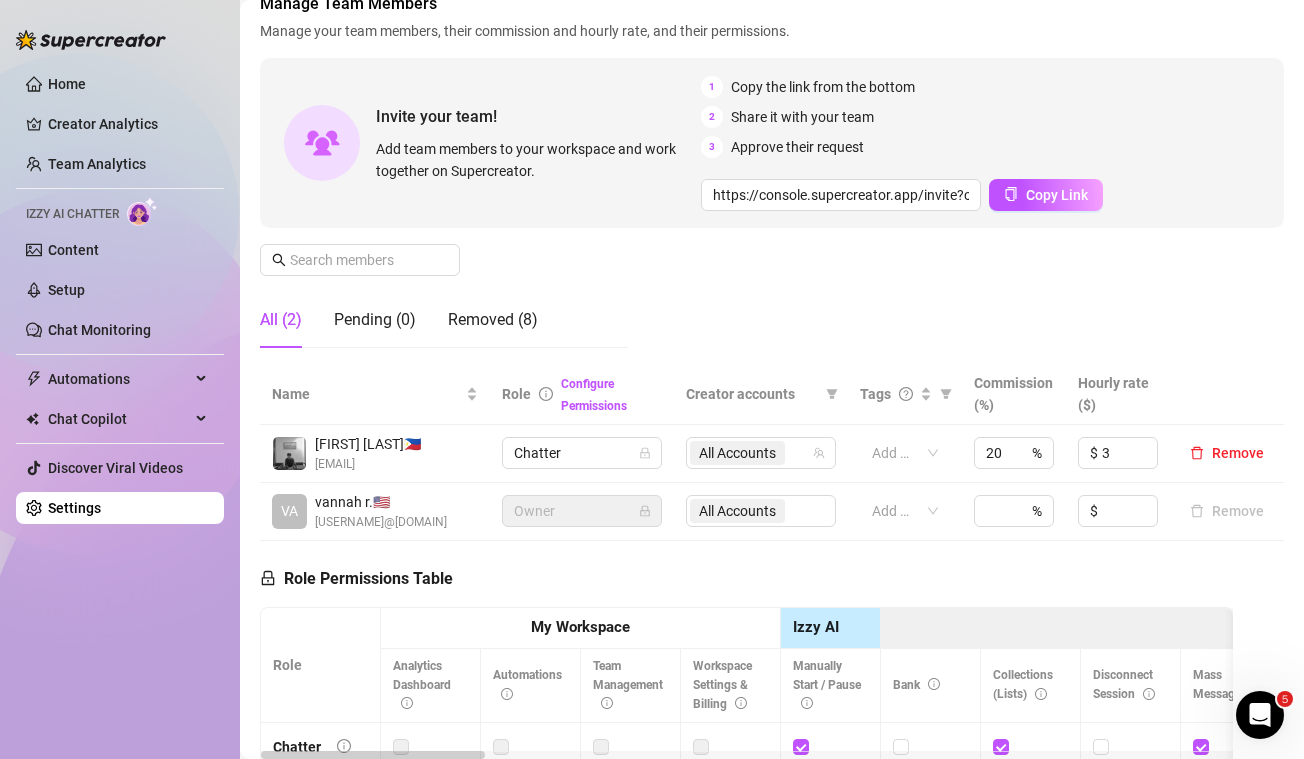 scroll, scrollTop: 163, scrollLeft: 0, axis: vertical 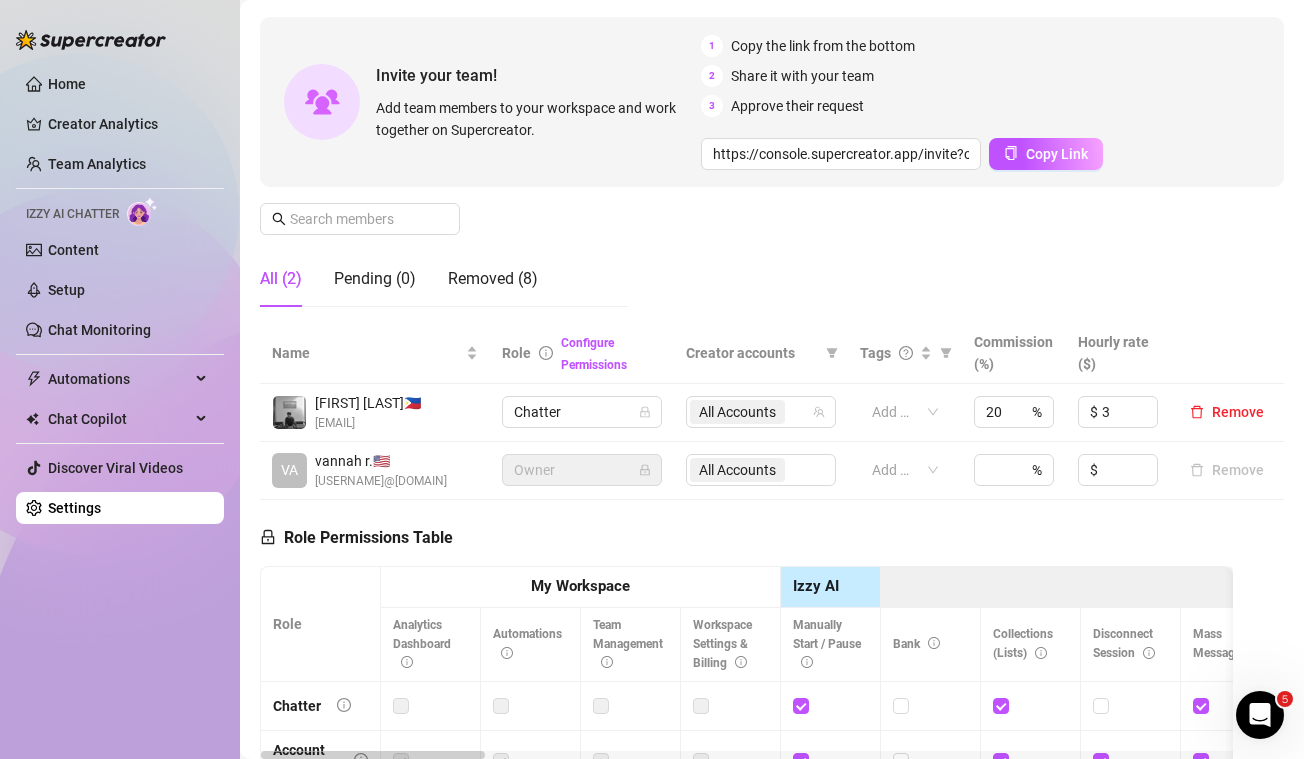 click on "All (2)" at bounding box center [281, 279] 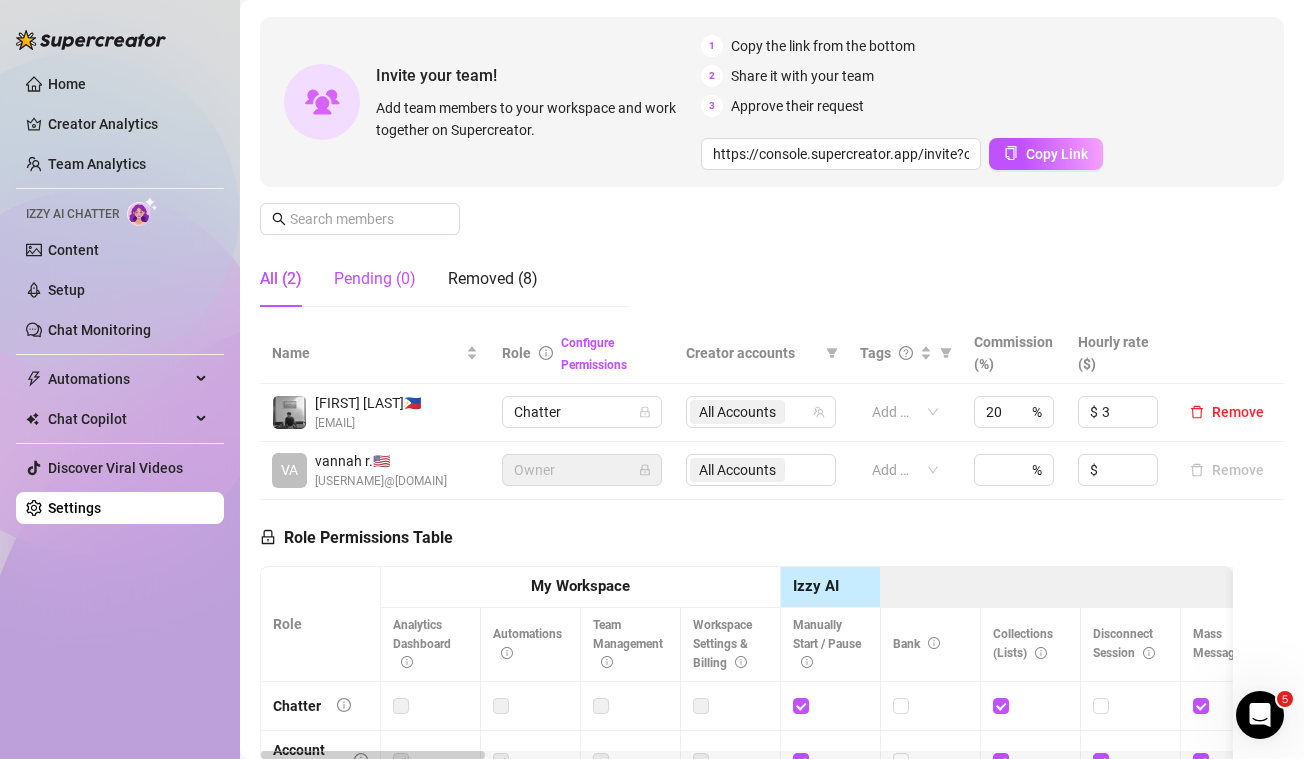 click on "Pending (0)" at bounding box center [375, 279] 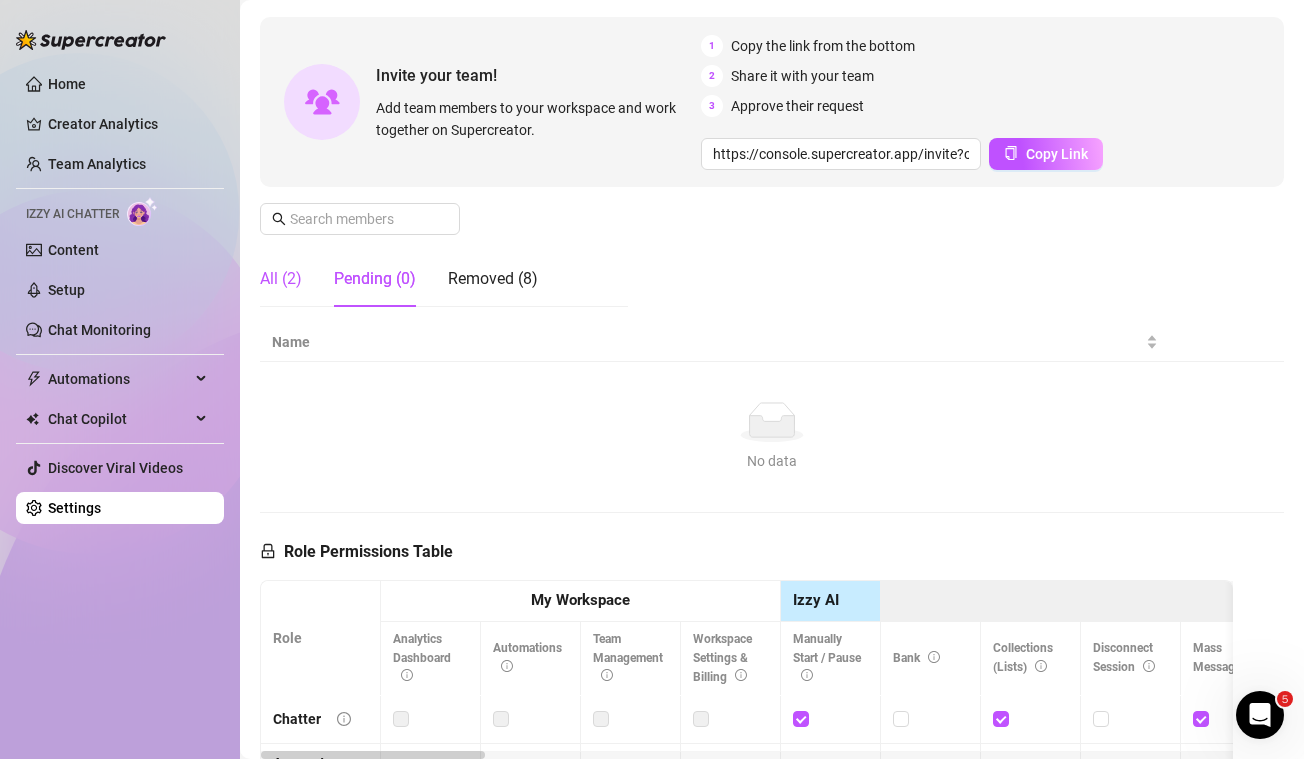 click on "All (2)" at bounding box center (281, 279) 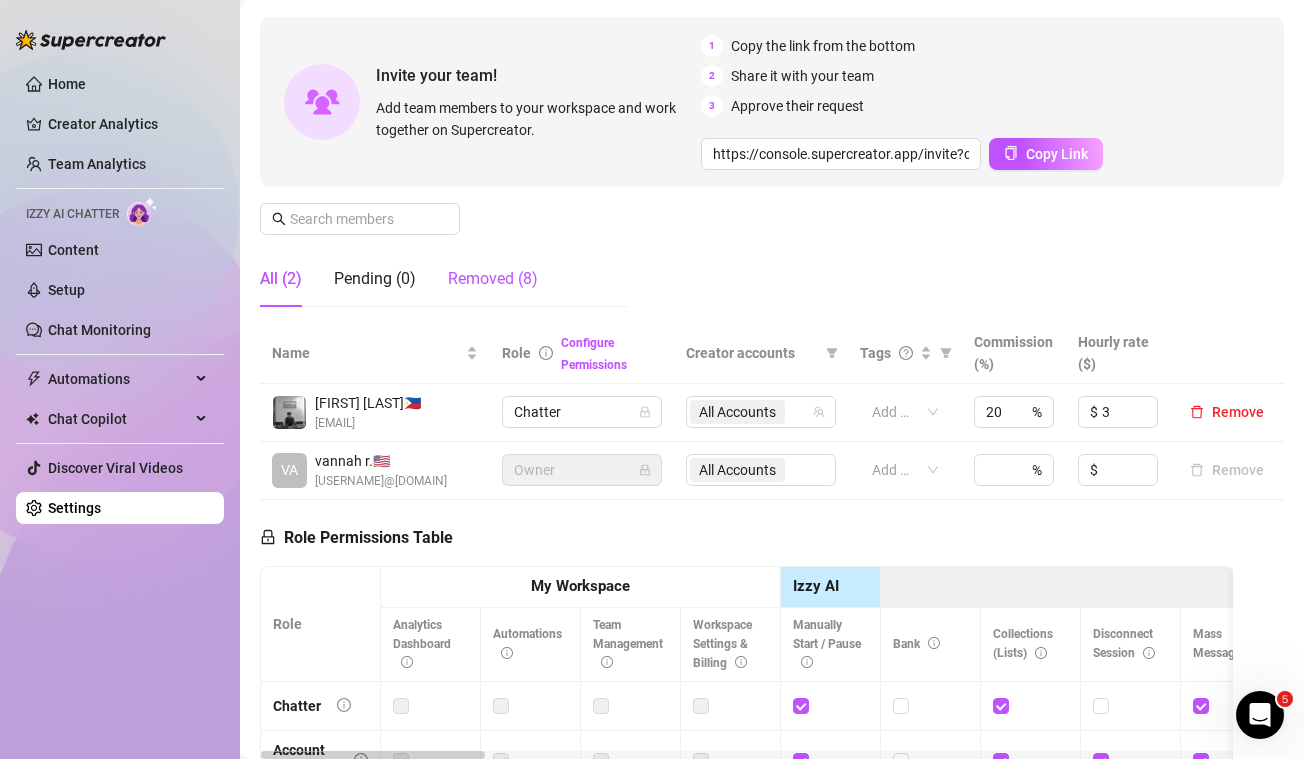 click on "Removed (8)" at bounding box center [493, 279] 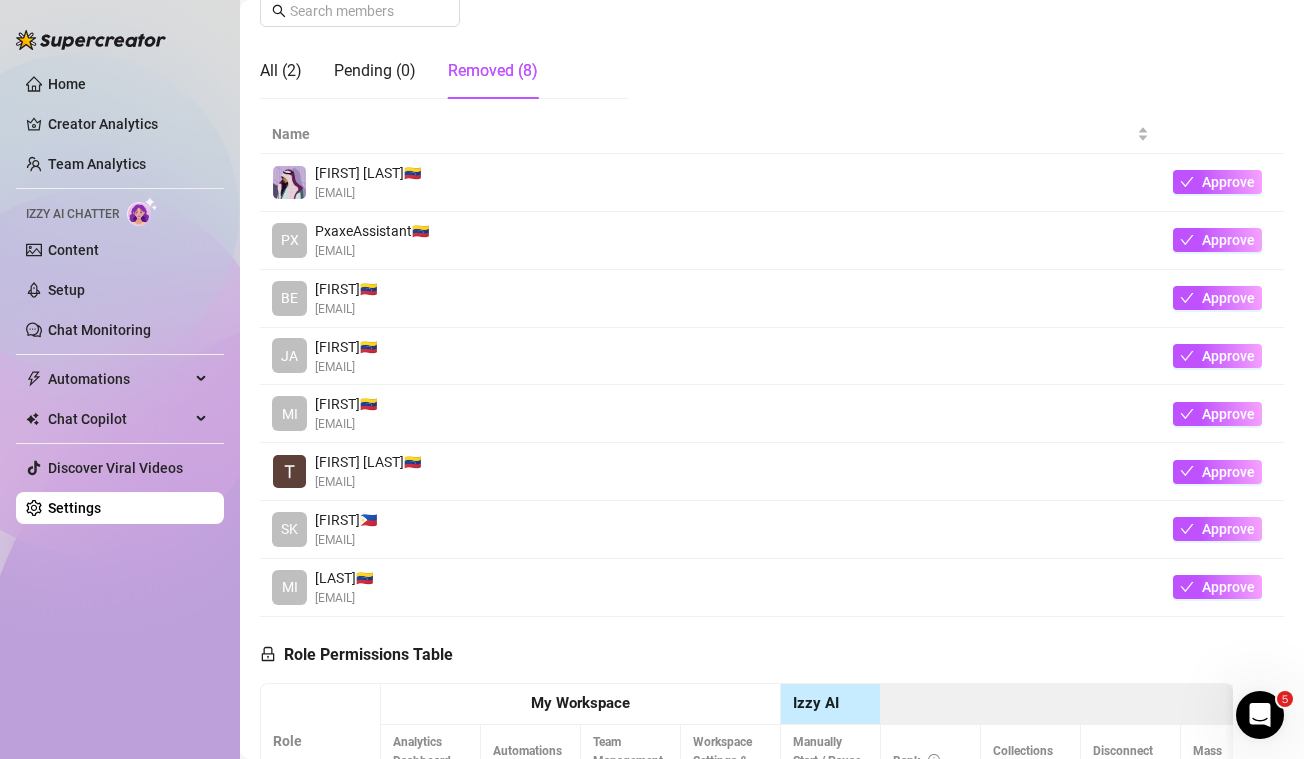 scroll, scrollTop: 365, scrollLeft: 0, axis: vertical 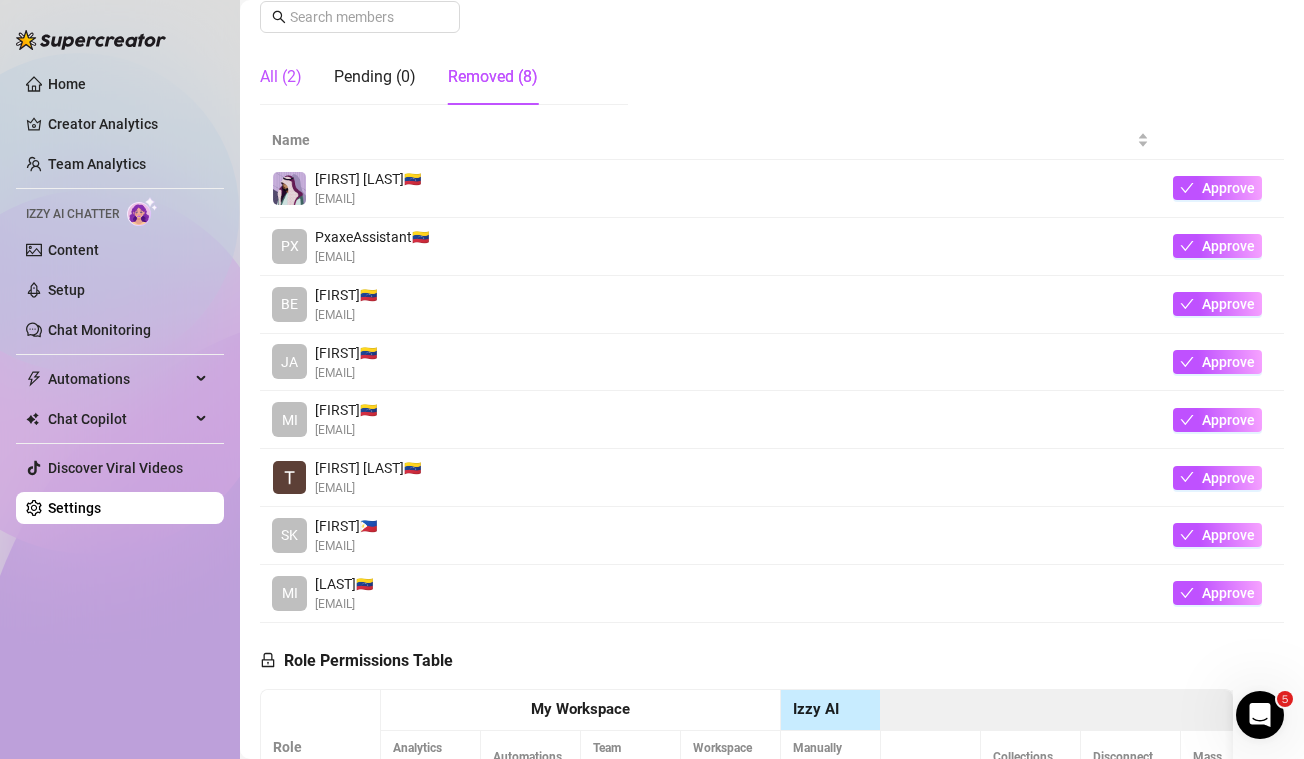 click on "All (2)" at bounding box center (281, 77) 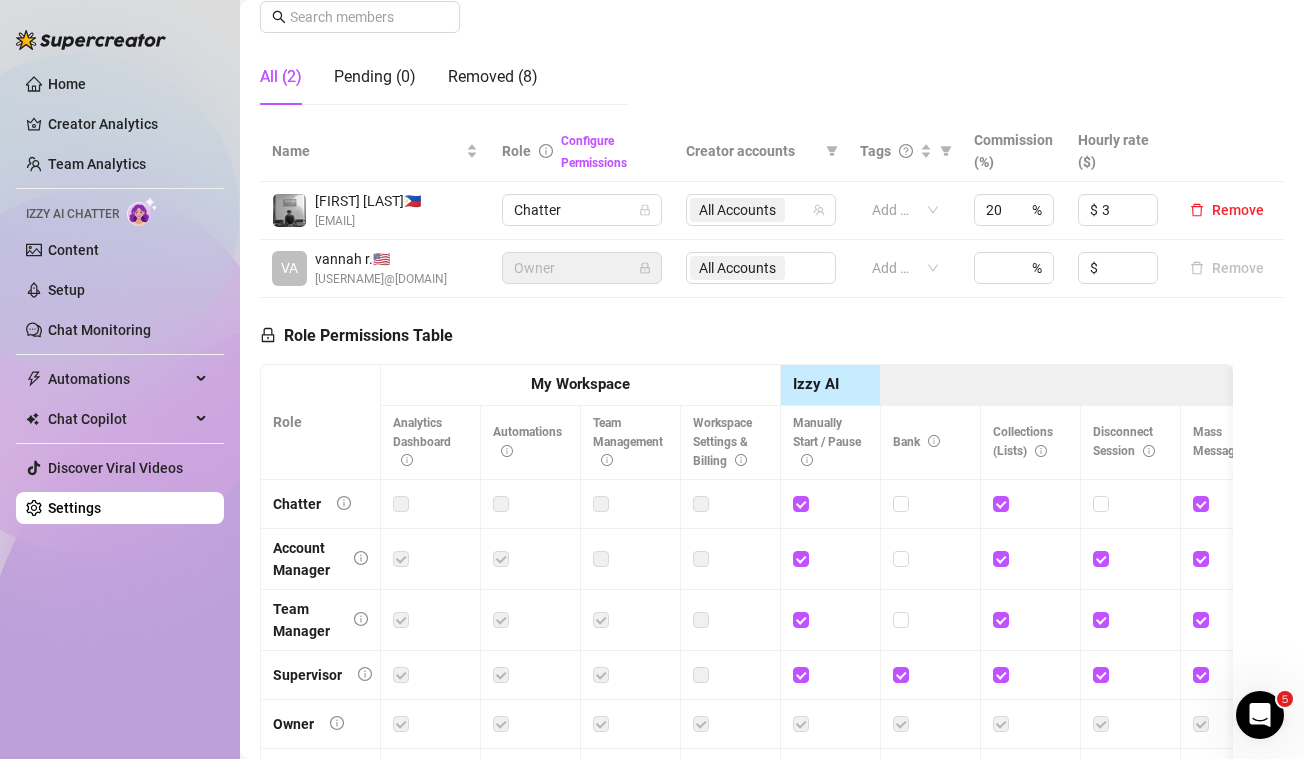 click on "All (2)" at bounding box center [281, 77] 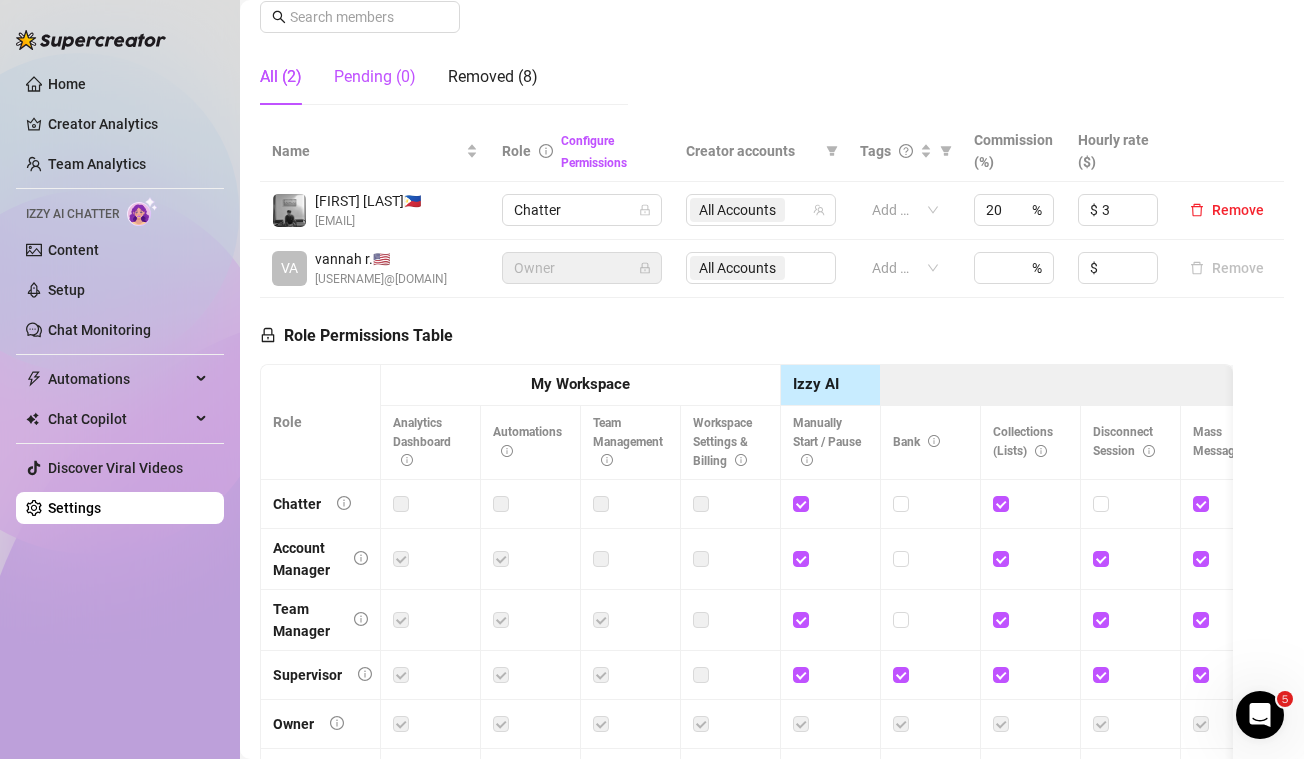 click on "Pending (0)" at bounding box center [375, 77] 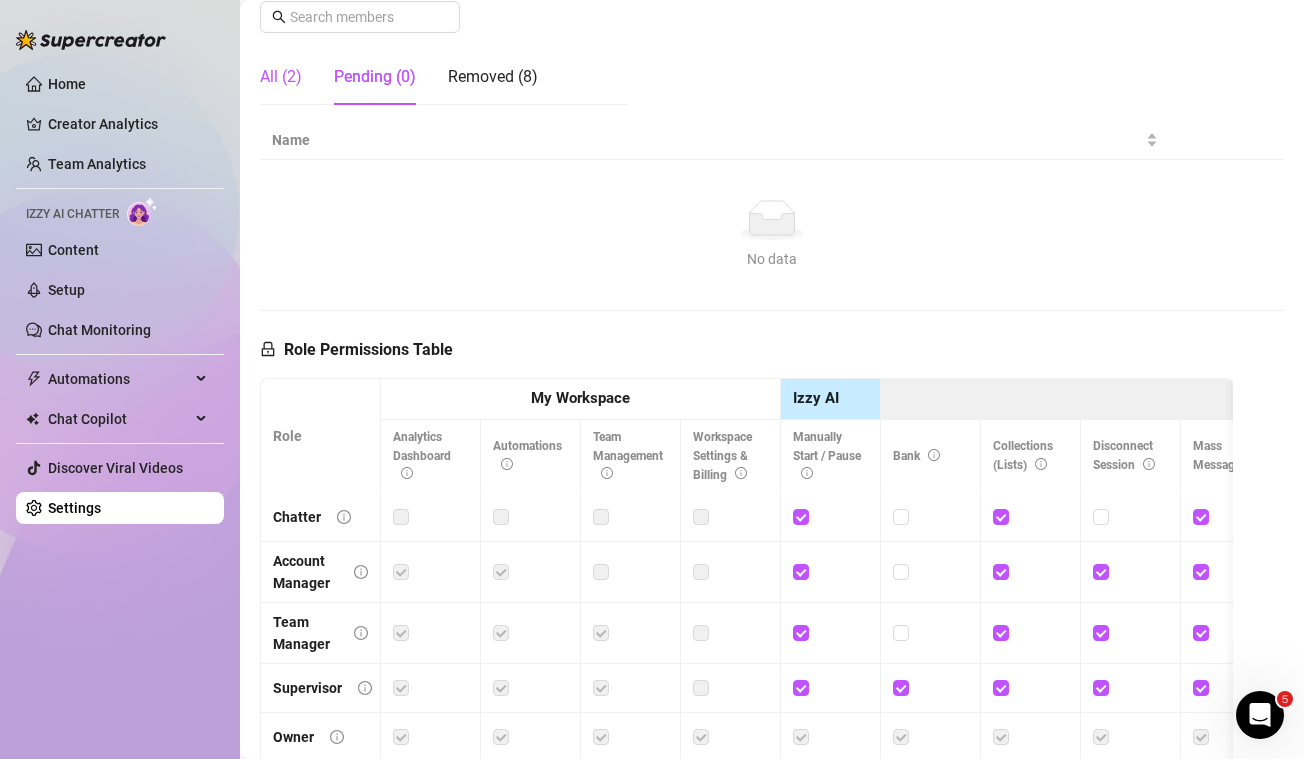 click on "All (2)" at bounding box center (281, 77) 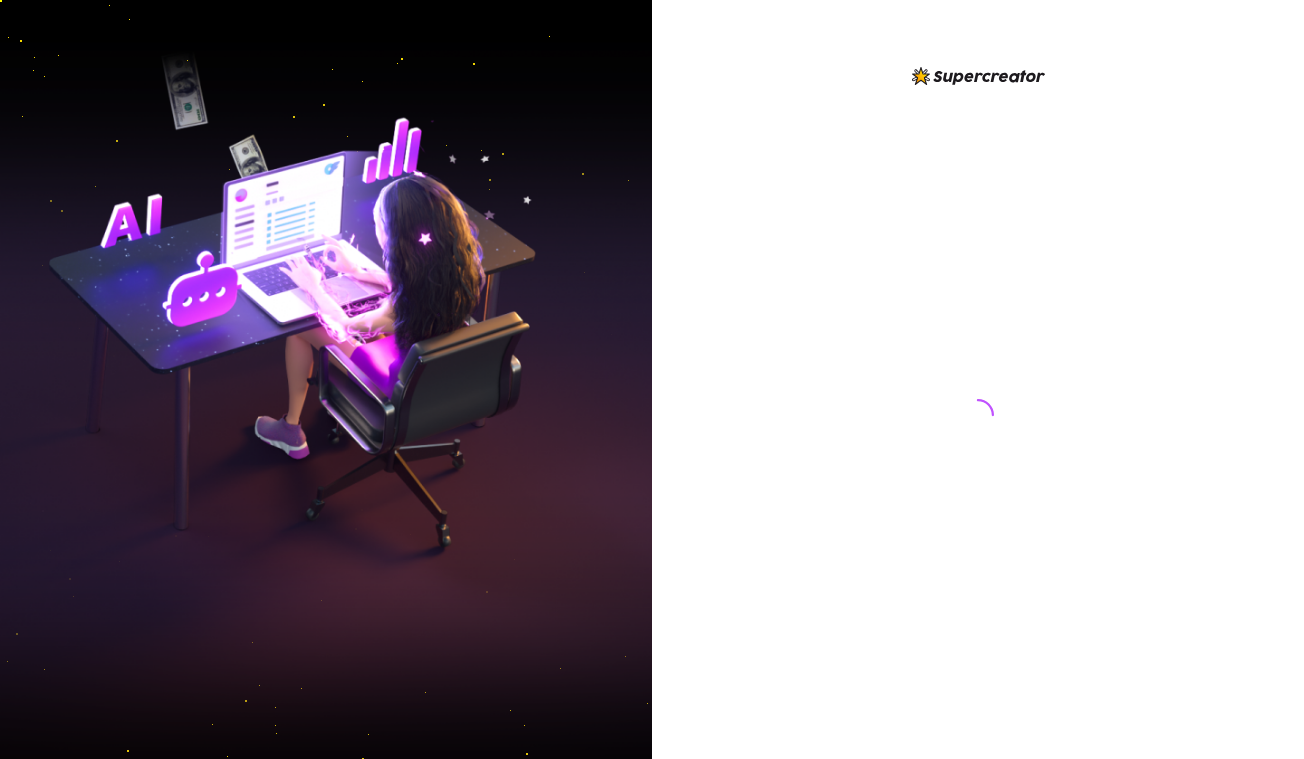 scroll, scrollTop: 0, scrollLeft: 0, axis: both 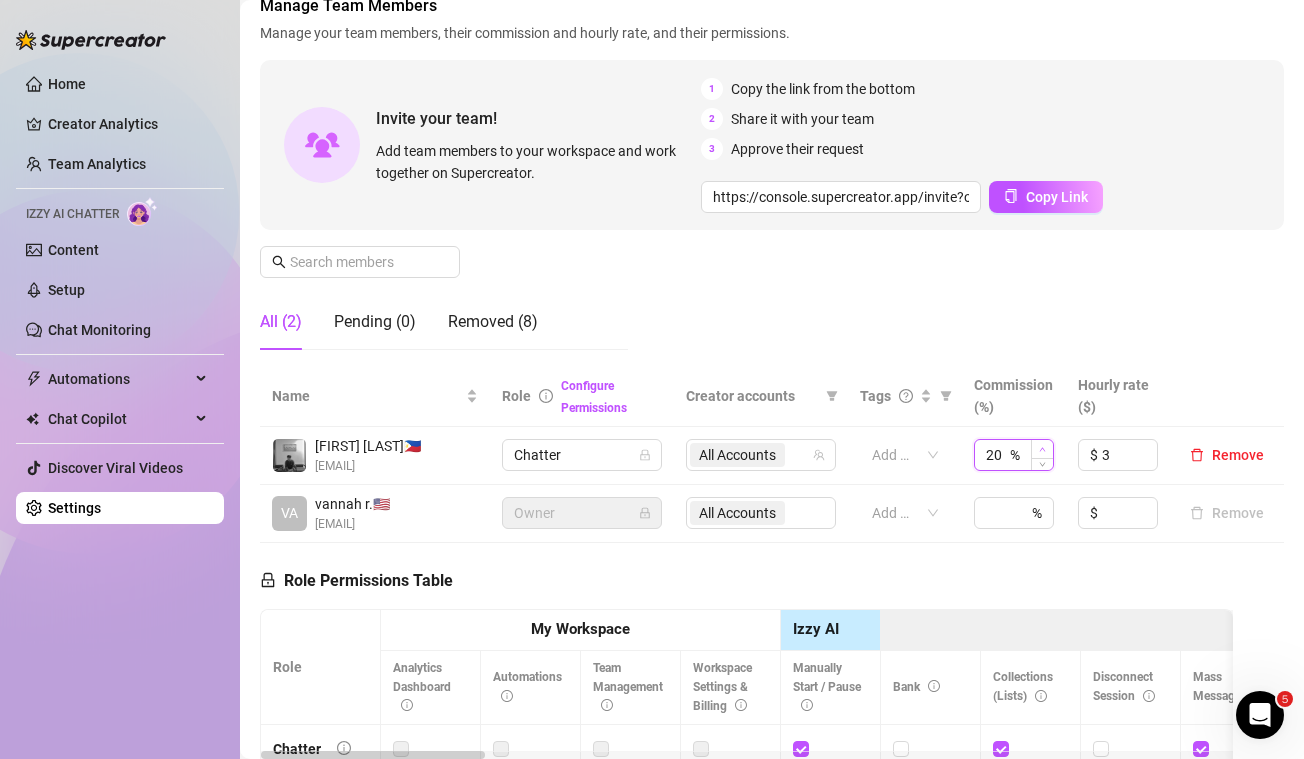 click at bounding box center (1042, 449) 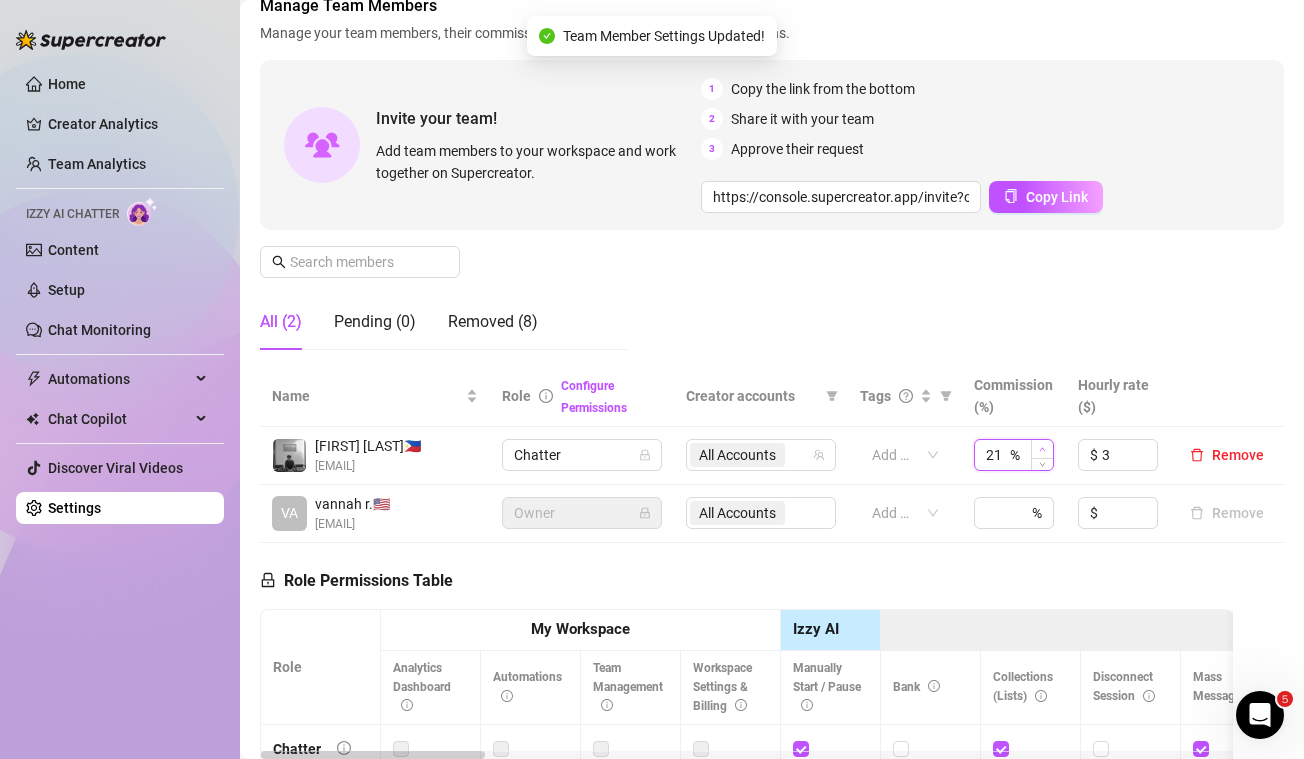 click at bounding box center (1042, 449) 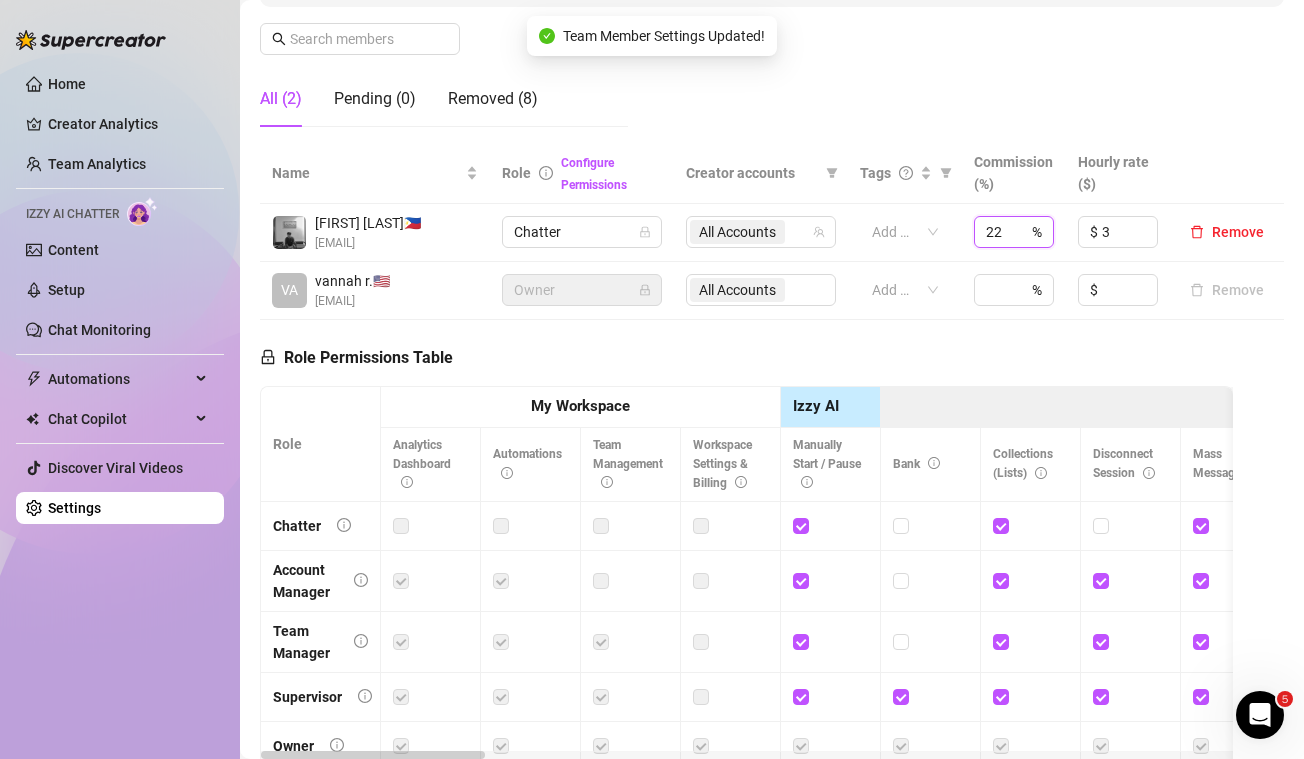 scroll, scrollTop: 347, scrollLeft: 0, axis: vertical 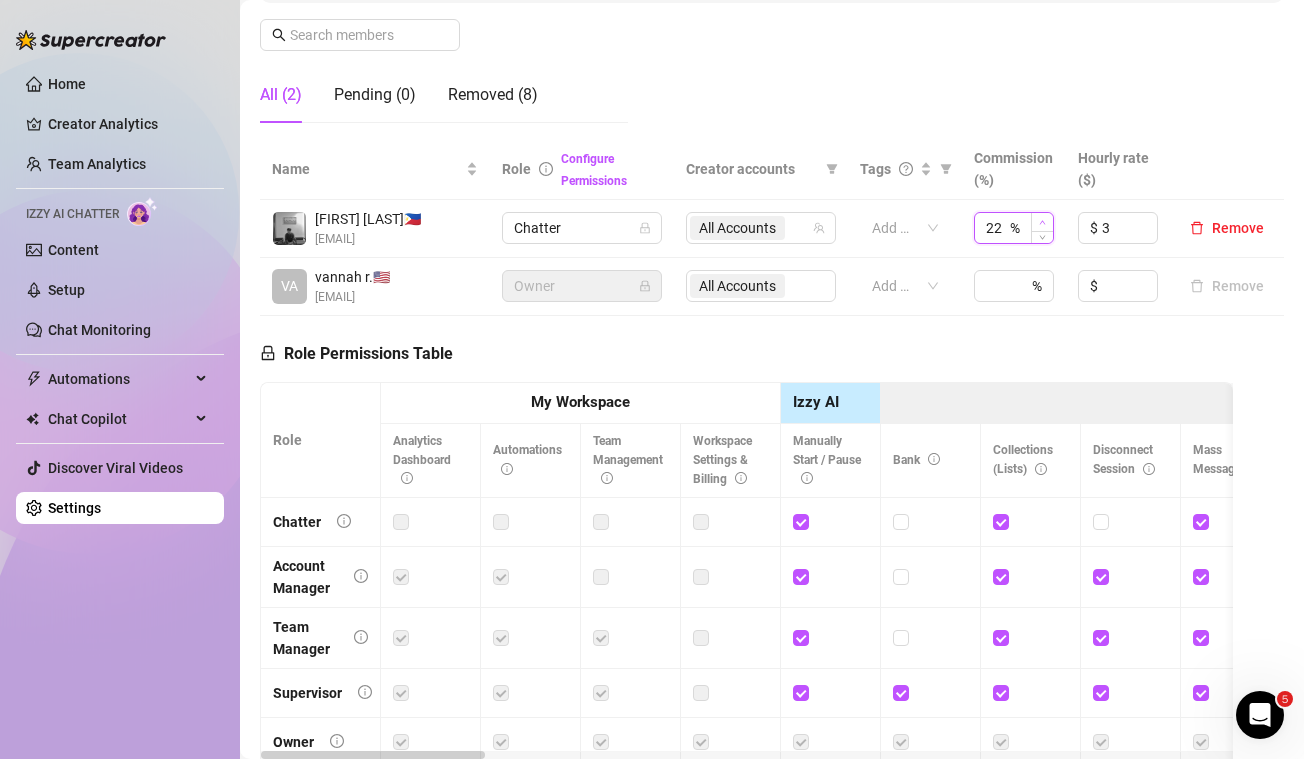 click at bounding box center [1042, 222] 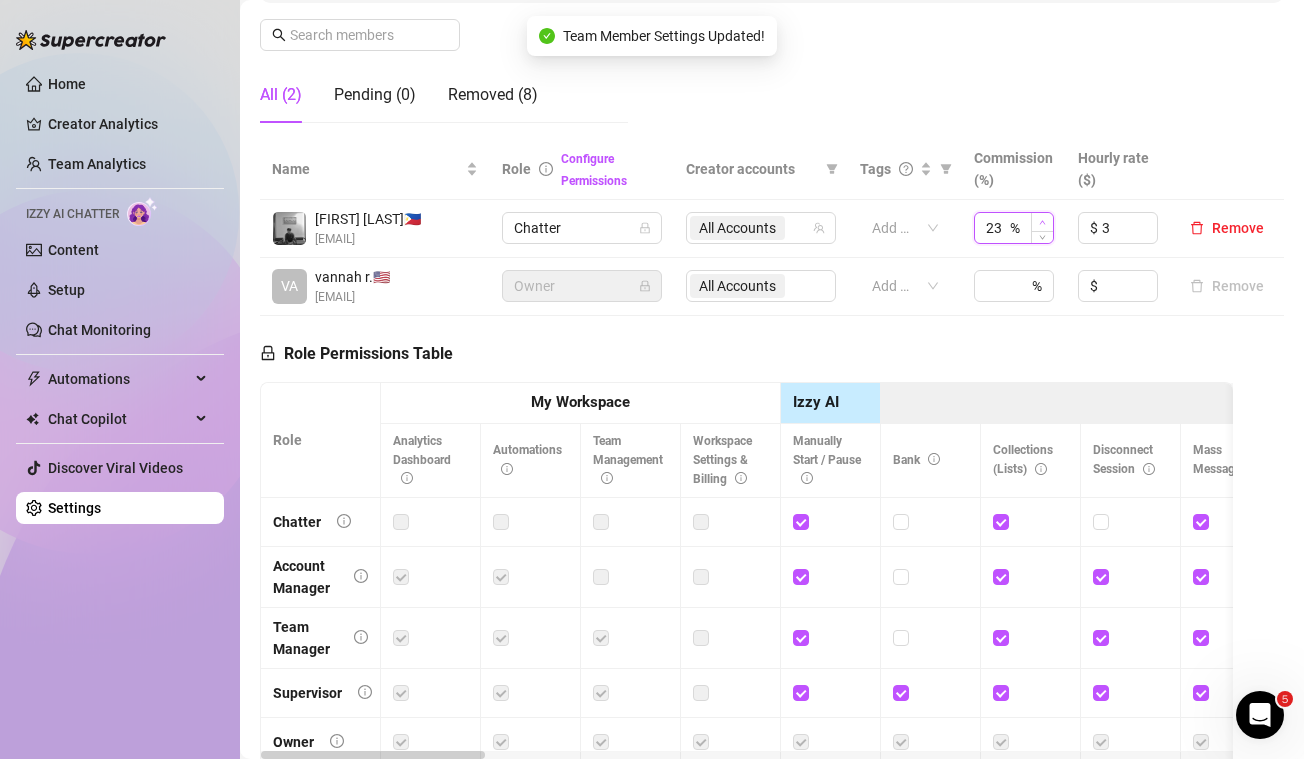click at bounding box center [1042, 222] 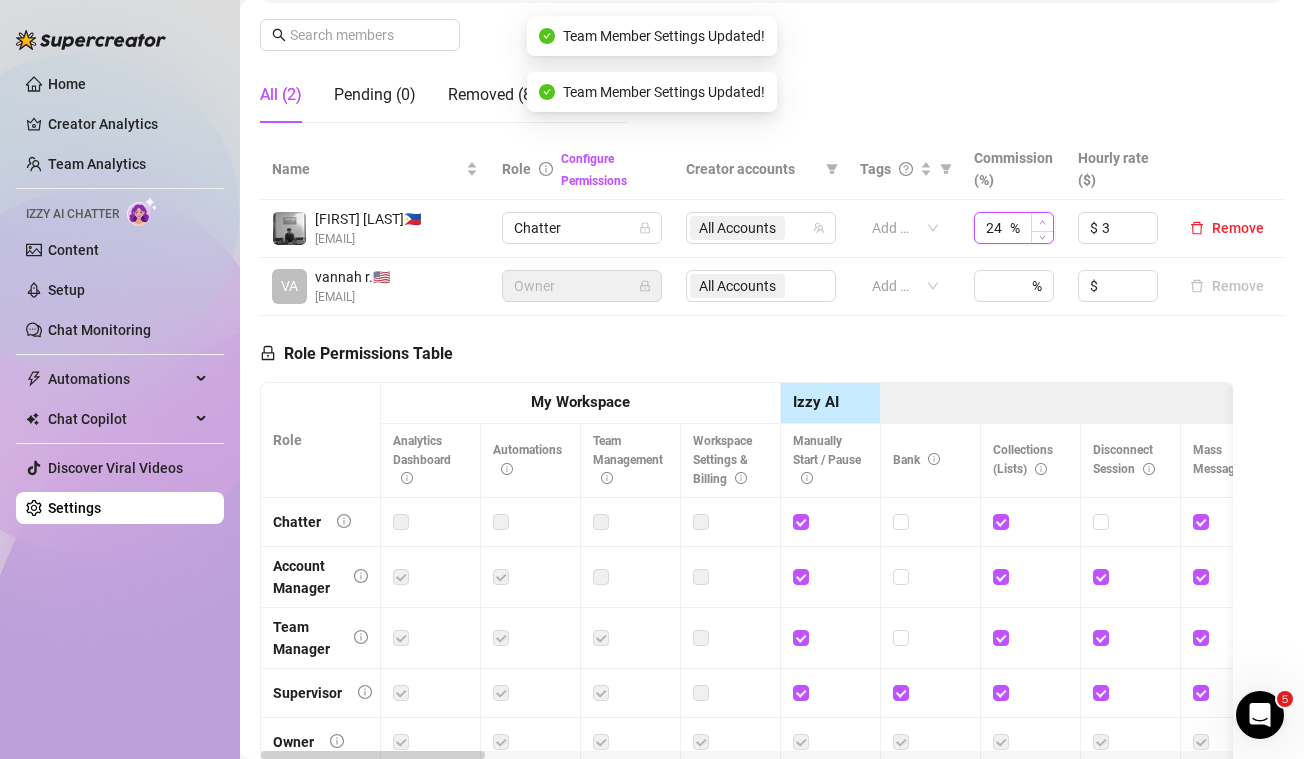 click at bounding box center [1042, 222] 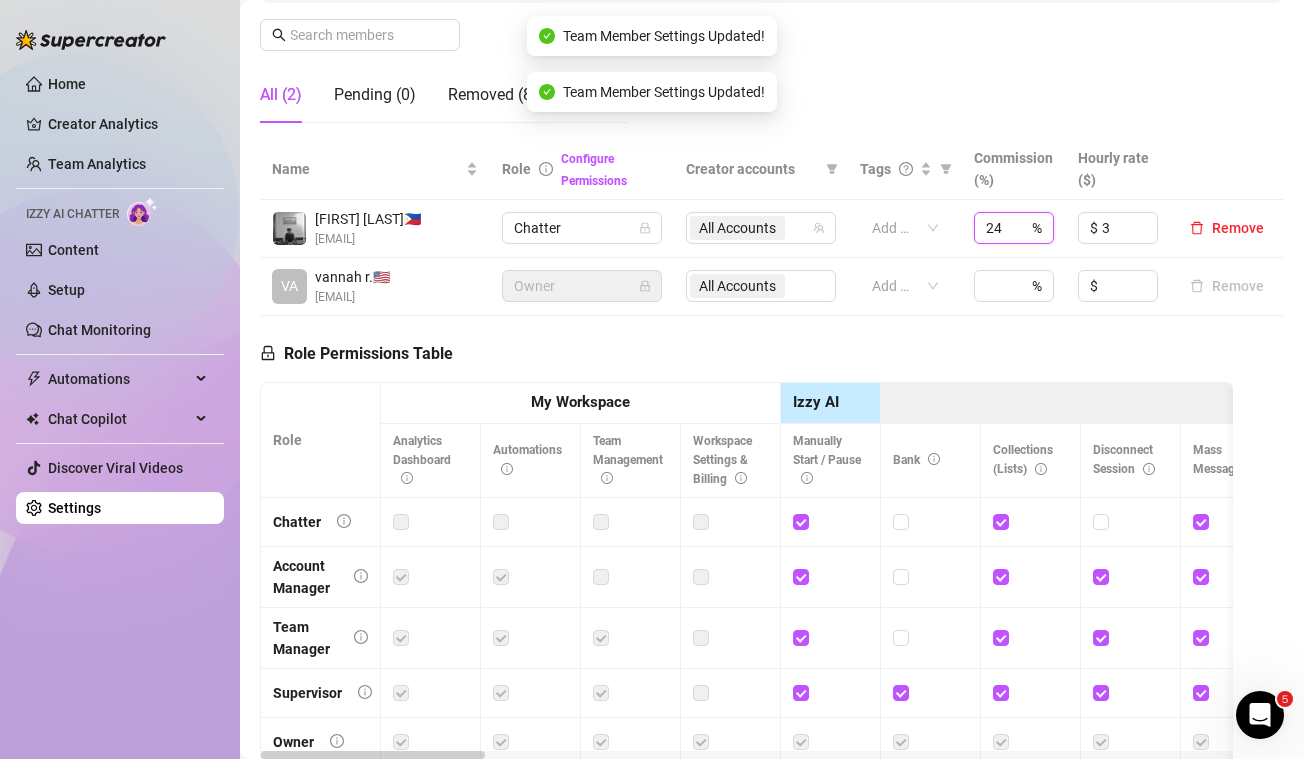 type on "25" 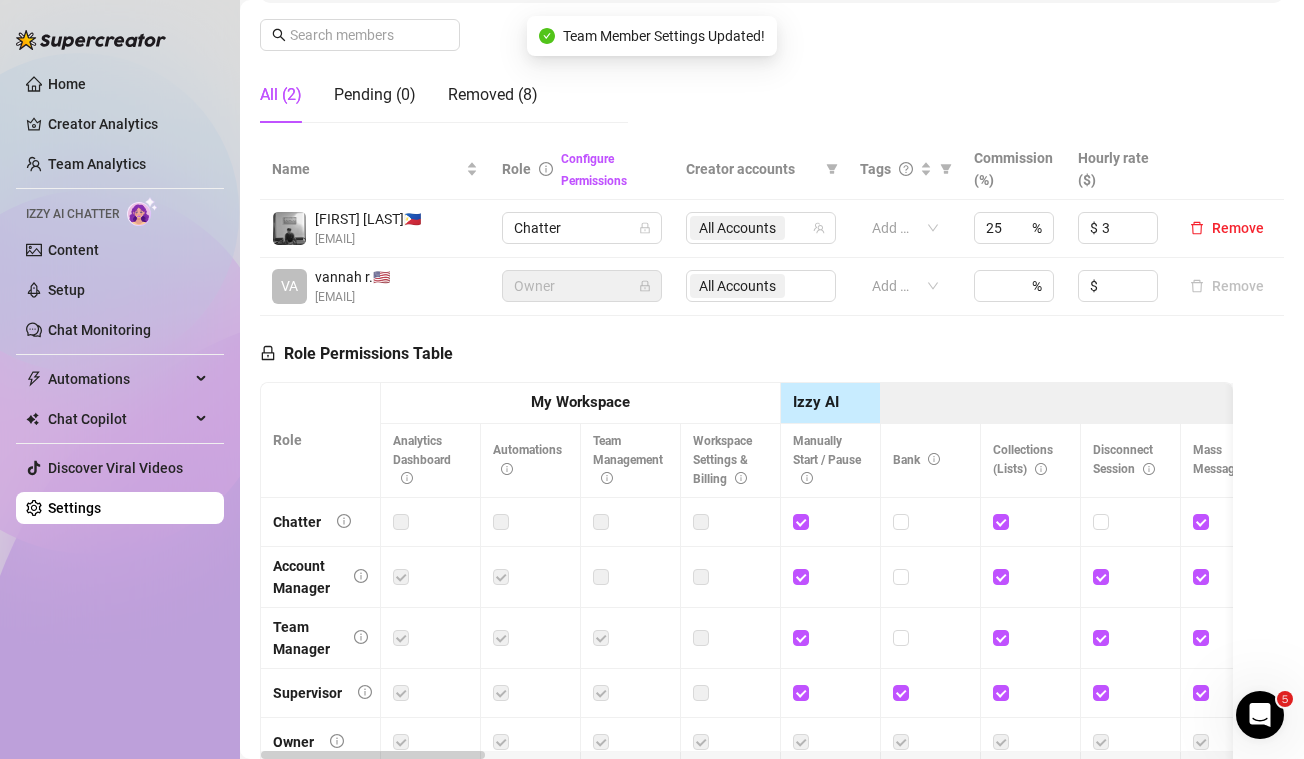 click on "Manage Team Members Manage your team members, their commission and hourly rate, and their permissions. Invite your team! Add team members to your workspace and work together on Supercreator. 1 Copy the link from the bottom 2 Share it with your team 3 Approve their request https://console.supercreator.app/invite?code=2BqgEV4rDfSo5eQBuWxCoslyBfM2&workspace=deityagency Copy Link All (2) Pending (0) Removed (8)" at bounding box center [772, -47] 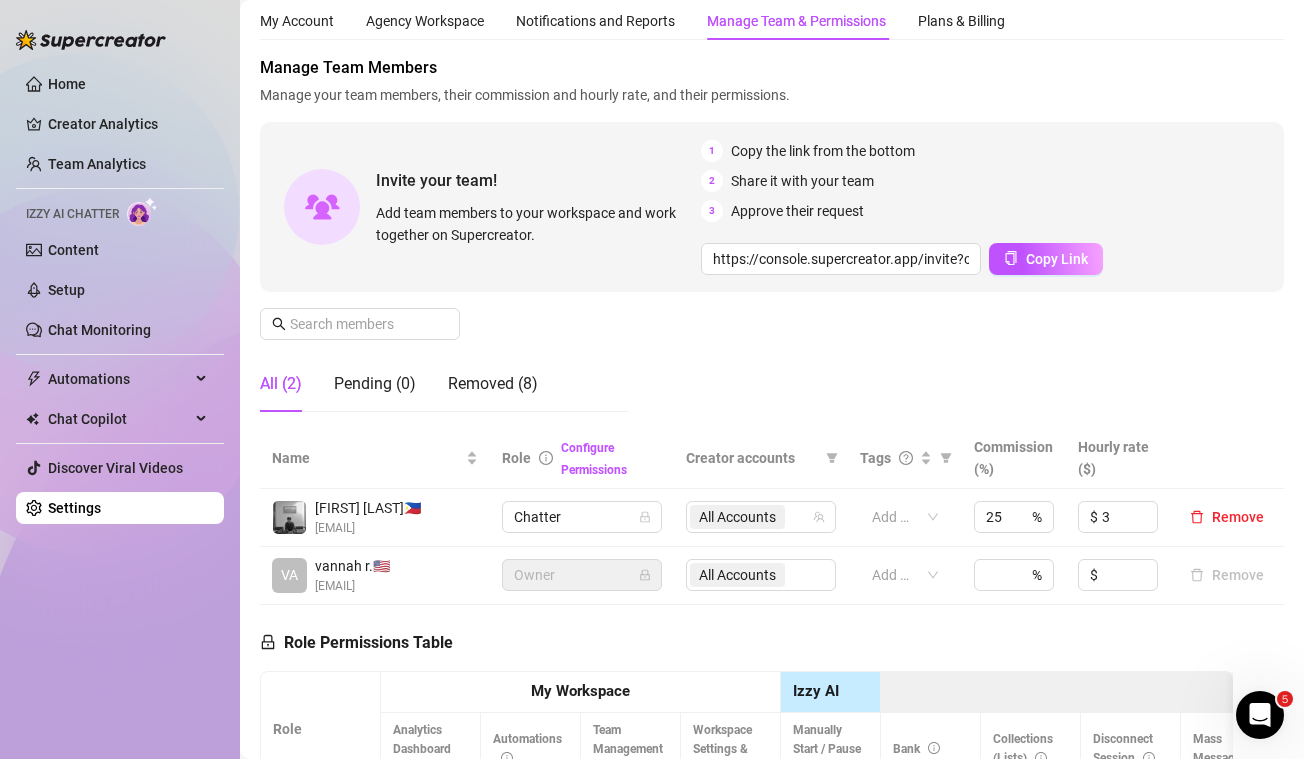 scroll, scrollTop: 0, scrollLeft: 0, axis: both 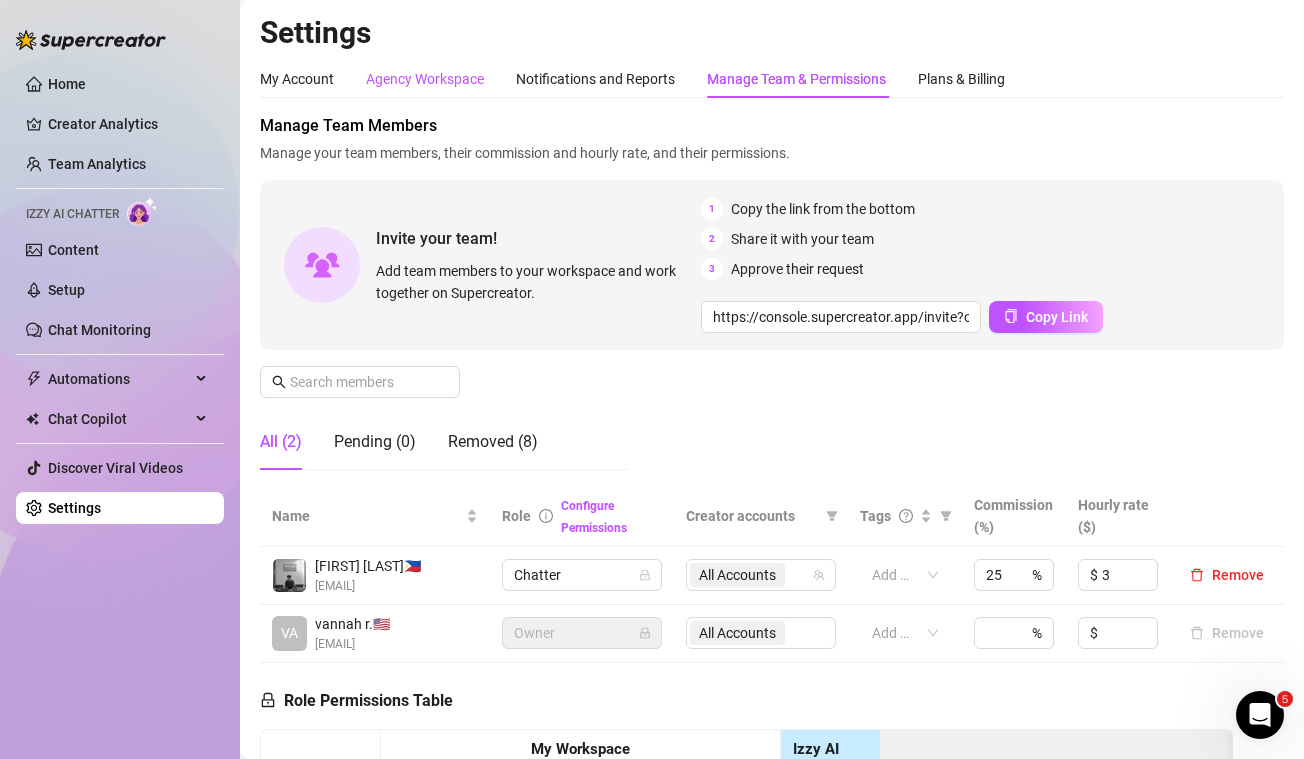 click on "Agency Workspace" at bounding box center (425, 79) 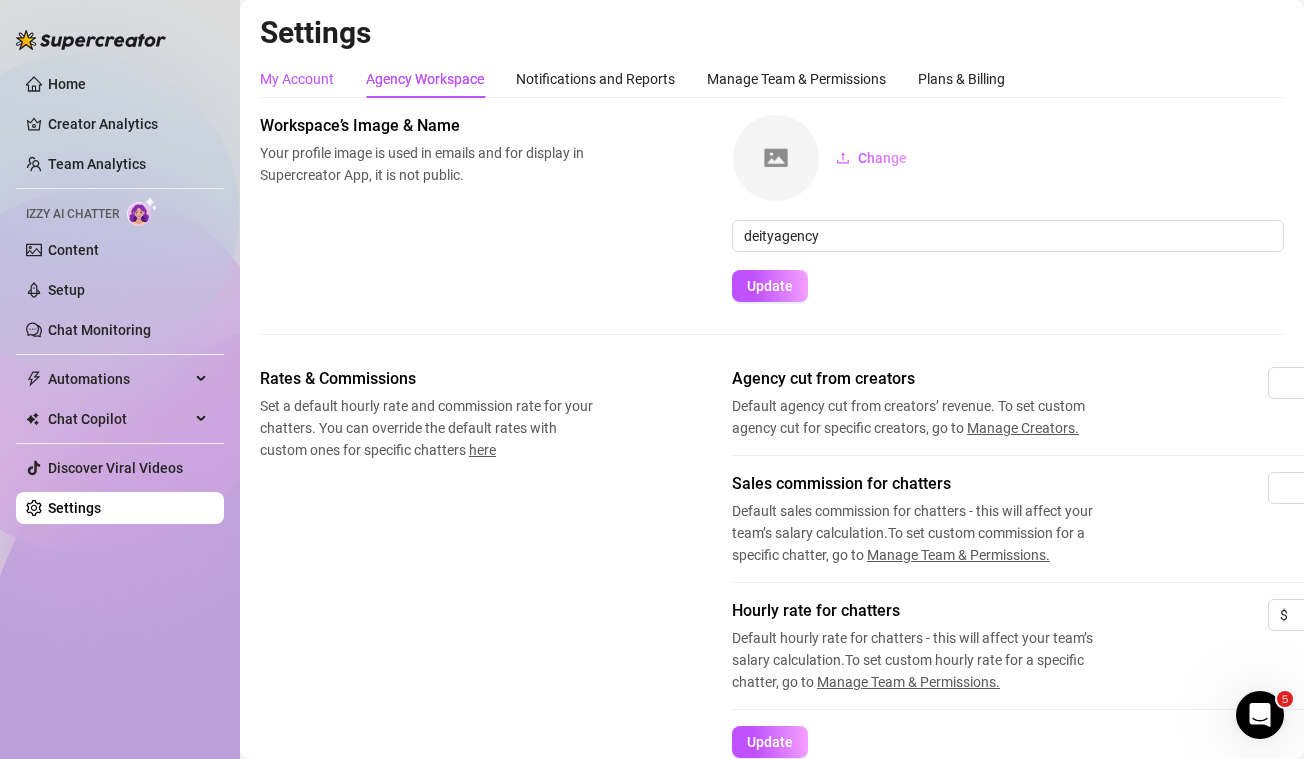 click on "My Account" at bounding box center [297, 79] 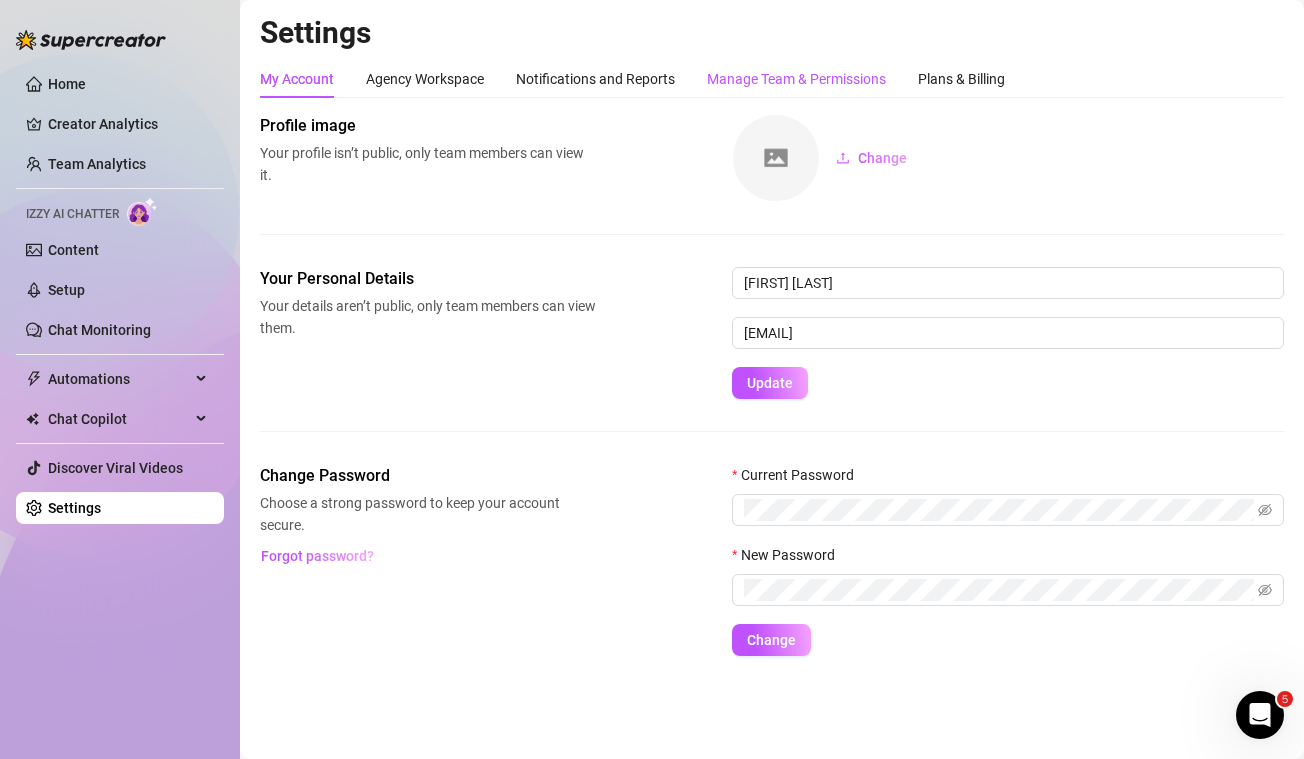 click on "Manage Team & Permissions" at bounding box center (796, 79) 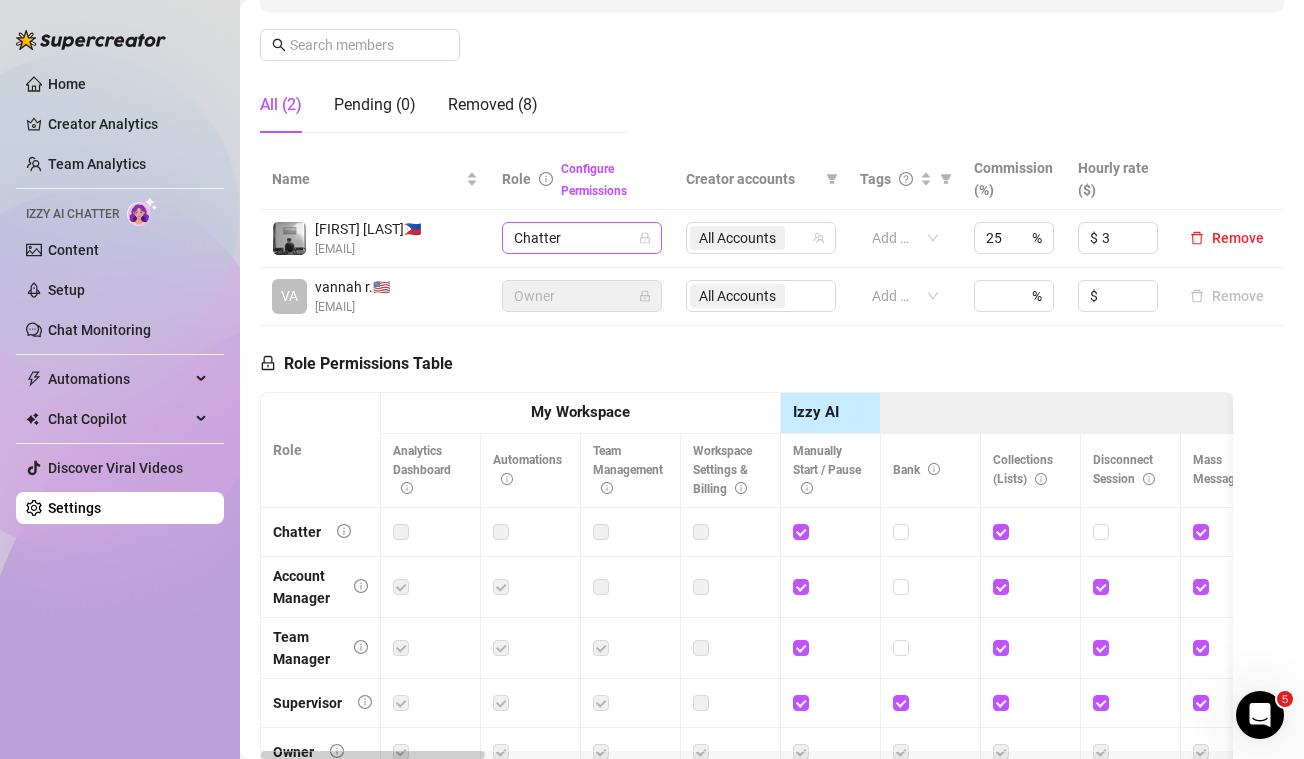 scroll, scrollTop: 330, scrollLeft: 0, axis: vertical 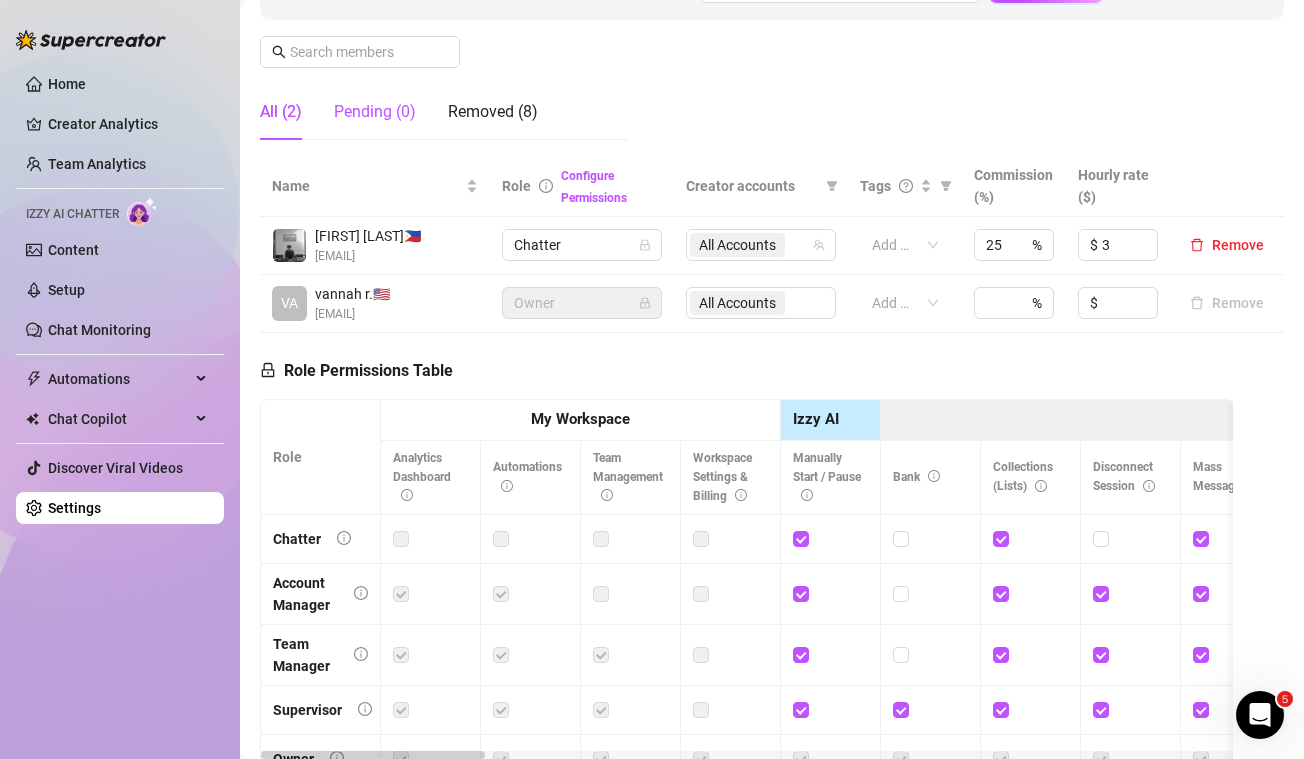 click on "Pending (0)" at bounding box center (375, 112) 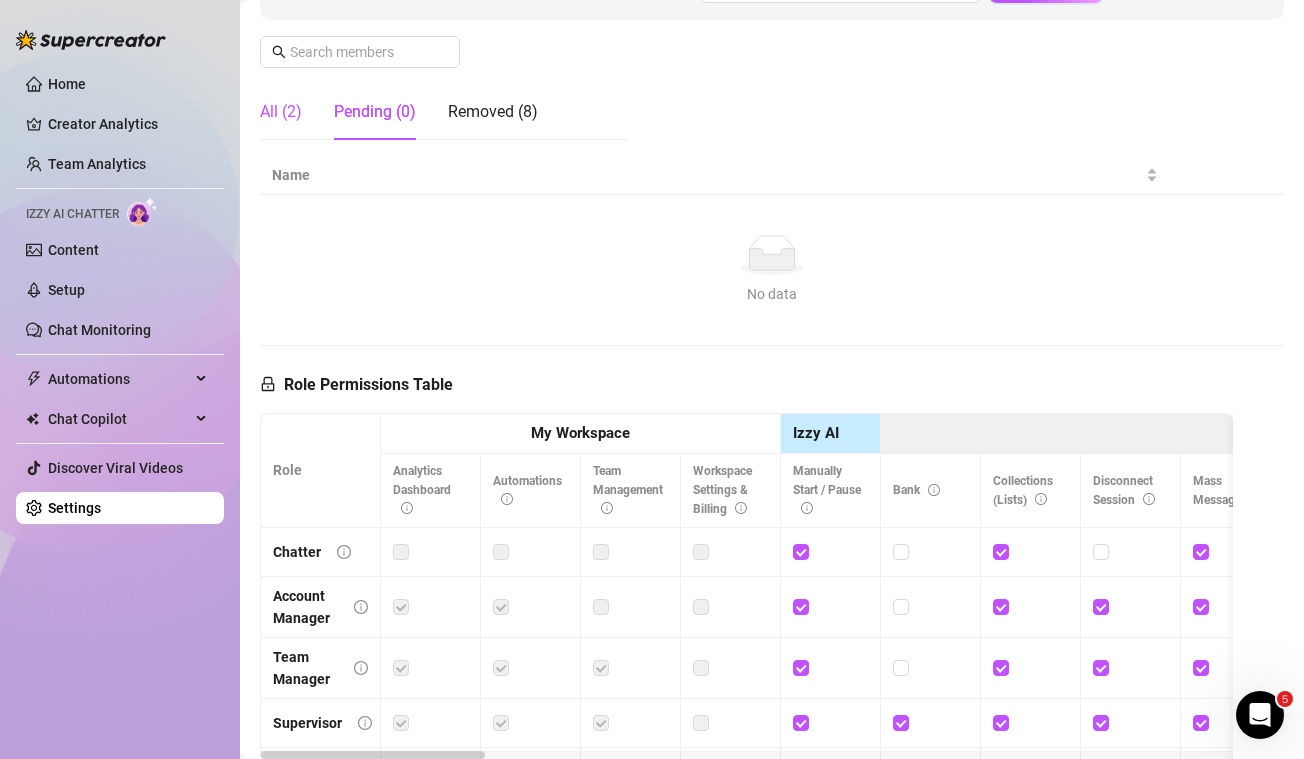 click on "All (2)" at bounding box center (281, 112) 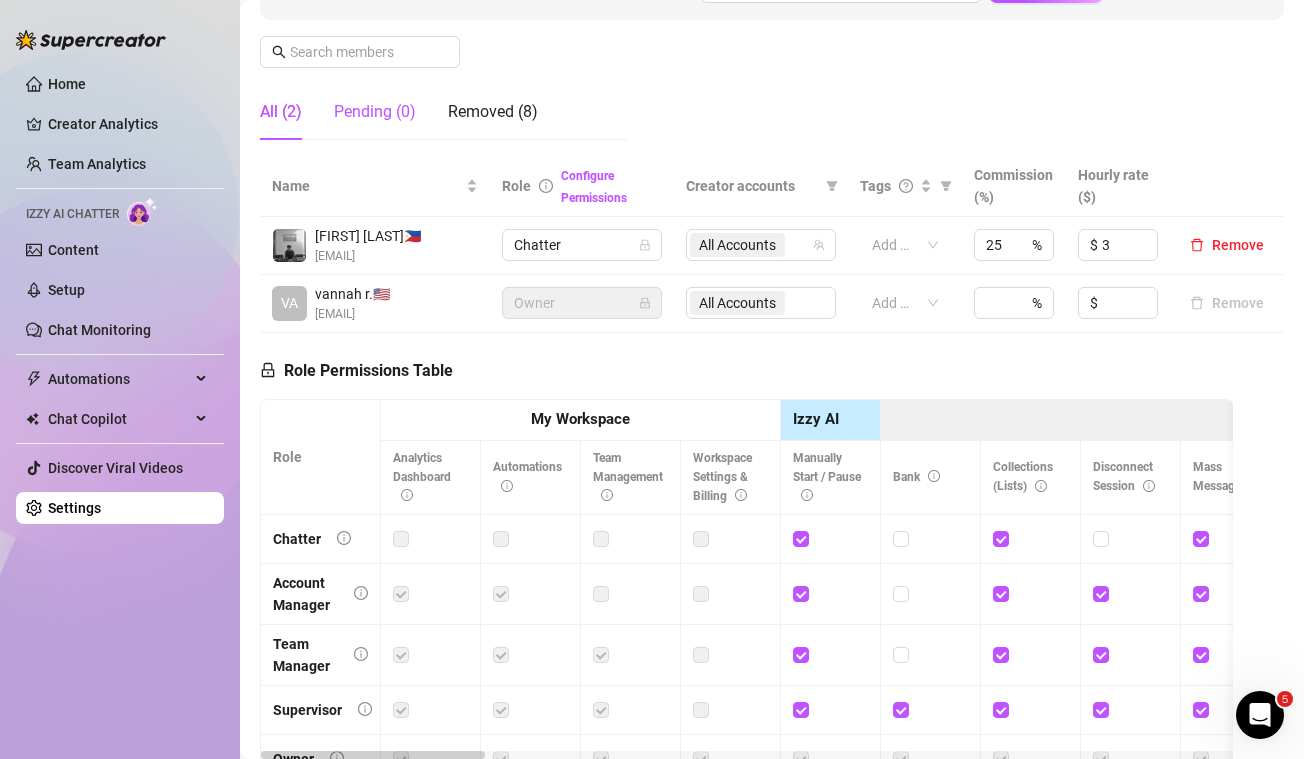 click on "Pending (0)" at bounding box center (375, 112) 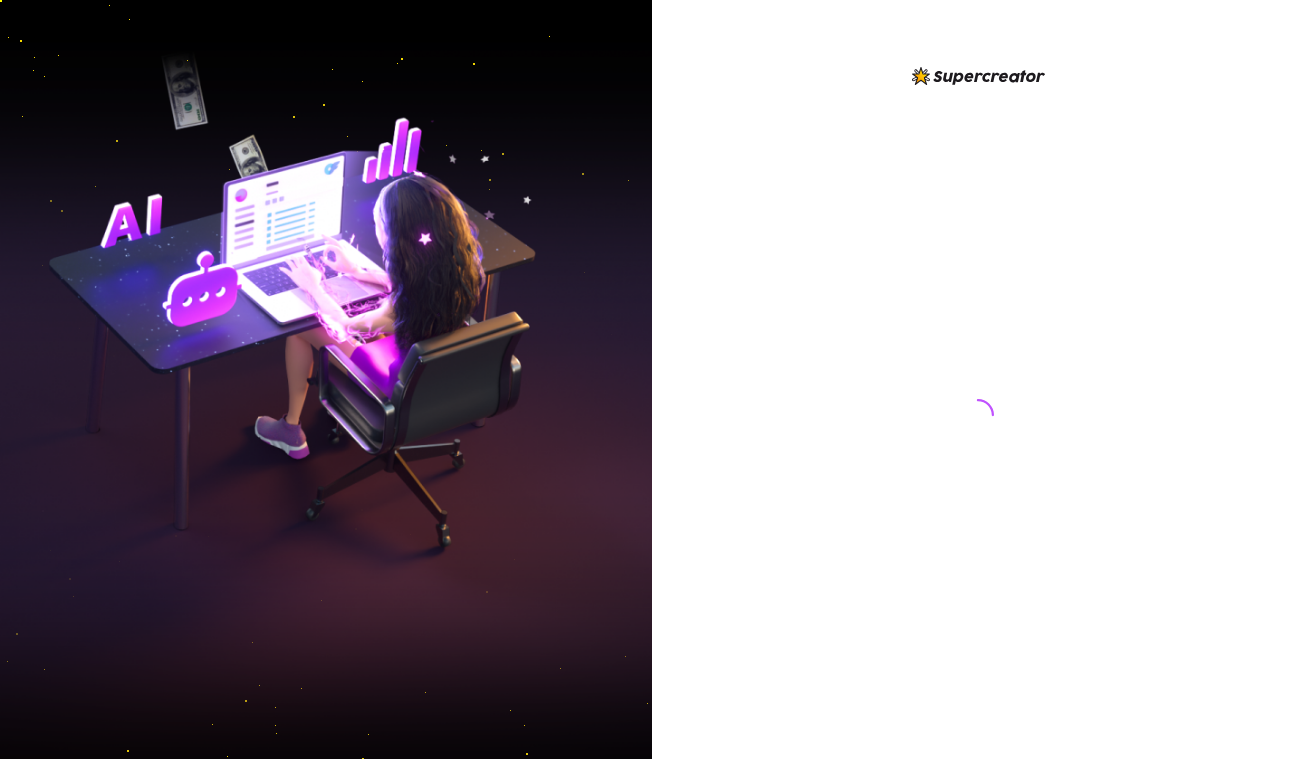 scroll, scrollTop: 0, scrollLeft: 0, axis: both 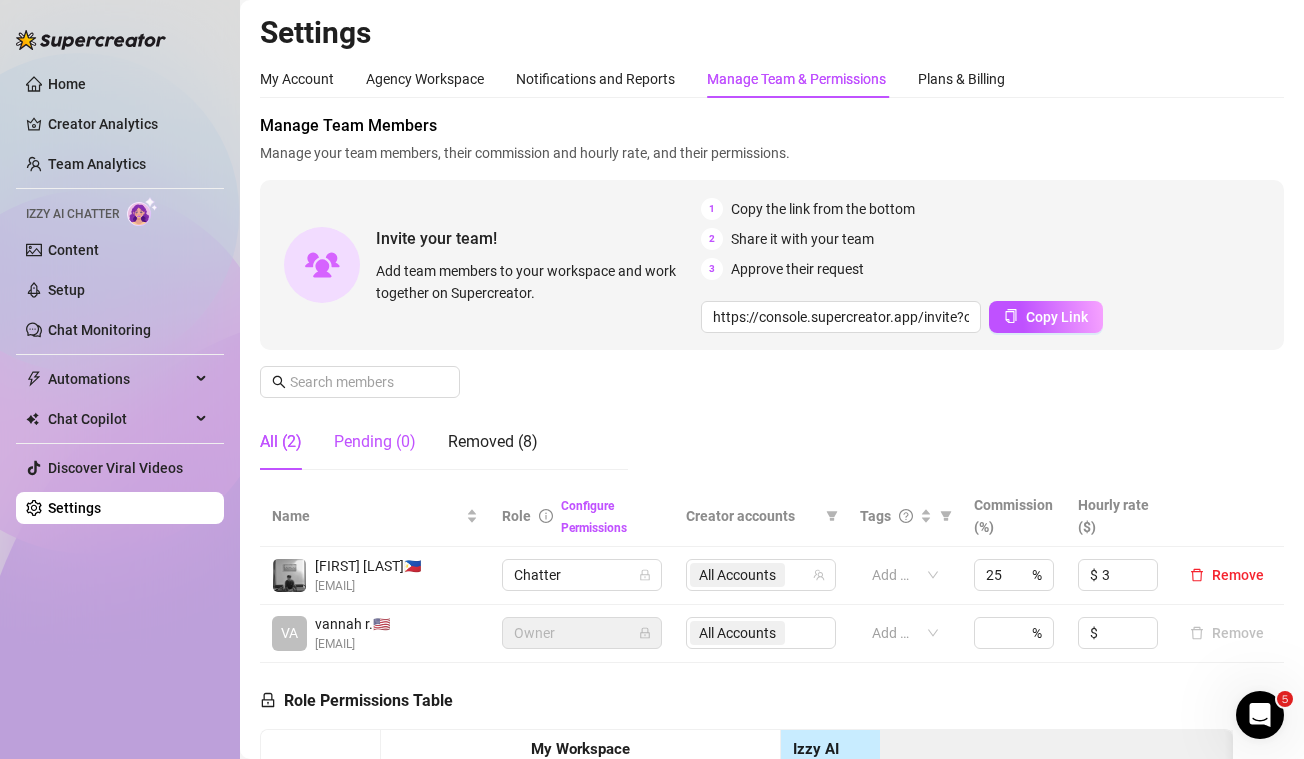 click on "Pending (0)" at bounding box center [375, 442] 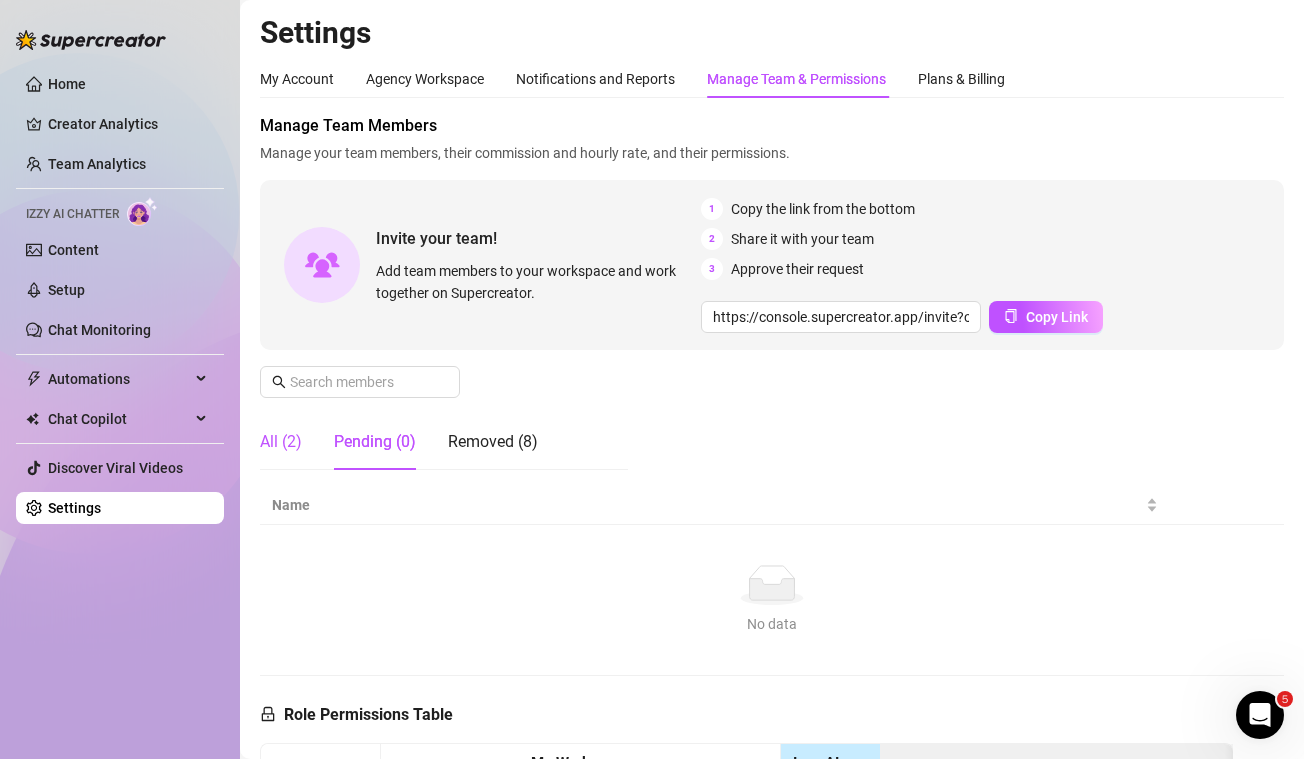 click on "All (2)" at bounding box center (281, 442) 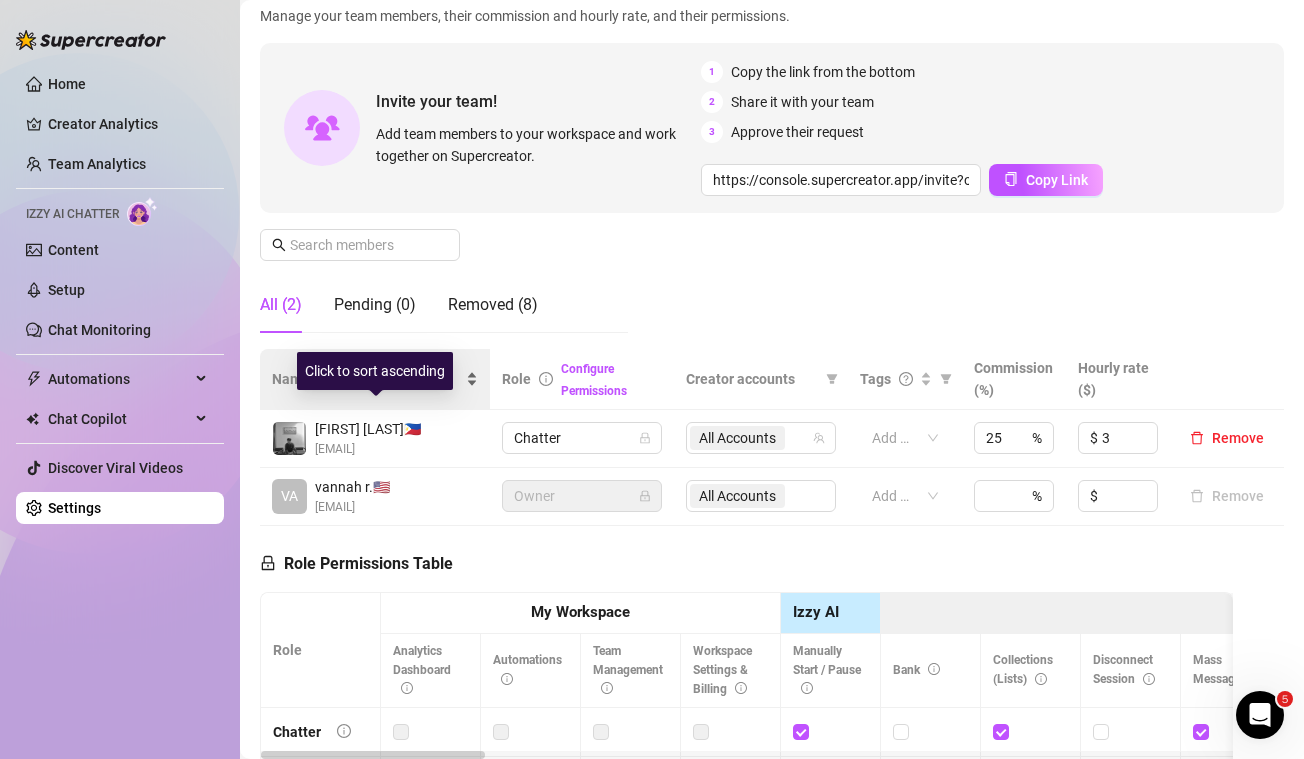 scroll, scrollTop: 141, scrollLeft: 0, axis: vertical 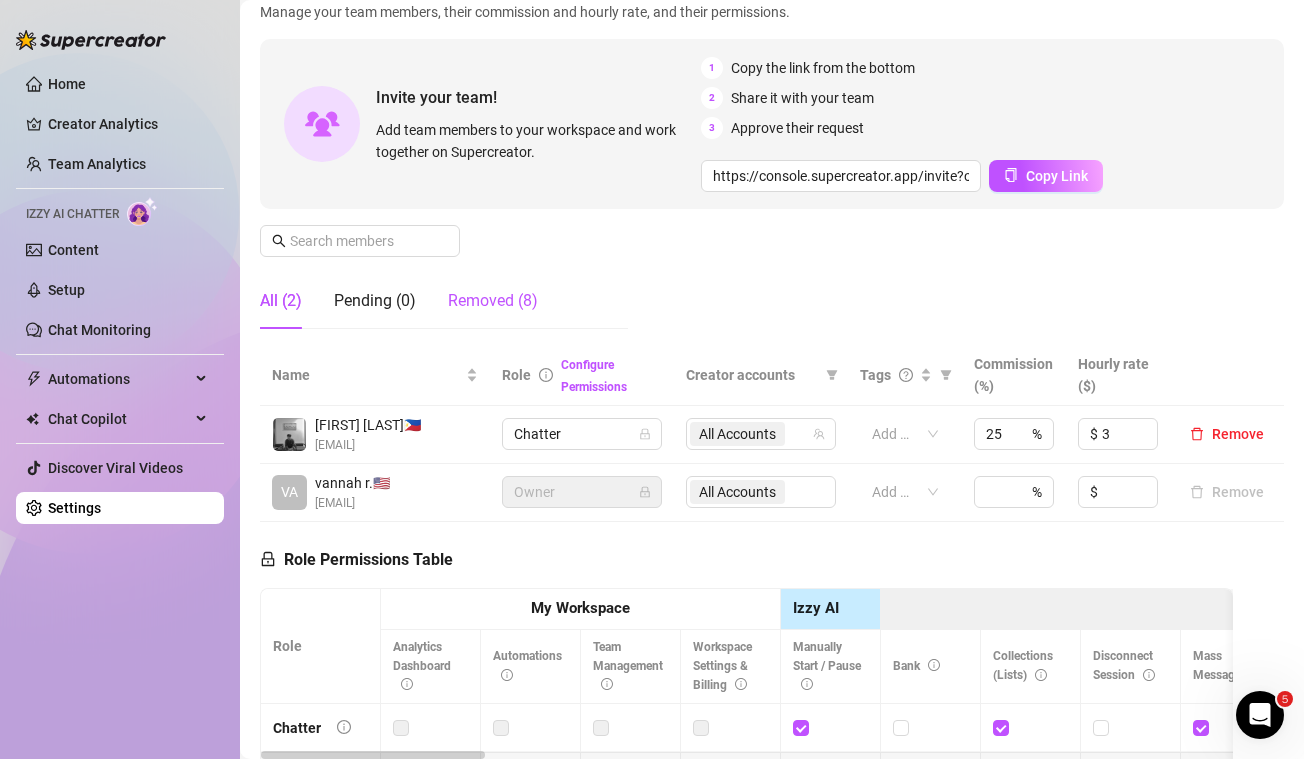 click on "Removed (8)" at bounding box center [493, 301] 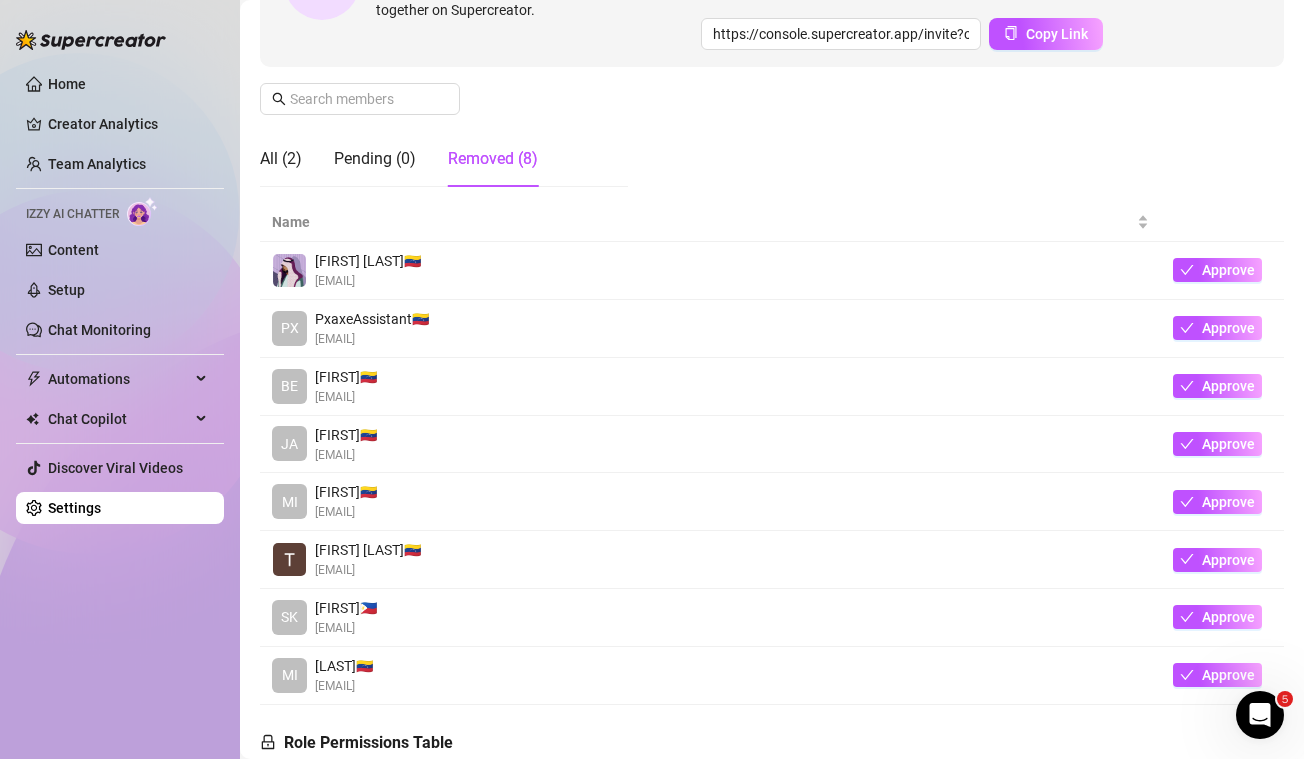 scroll, scrollTop: 276, scrollLeft: 0, axis: vertical 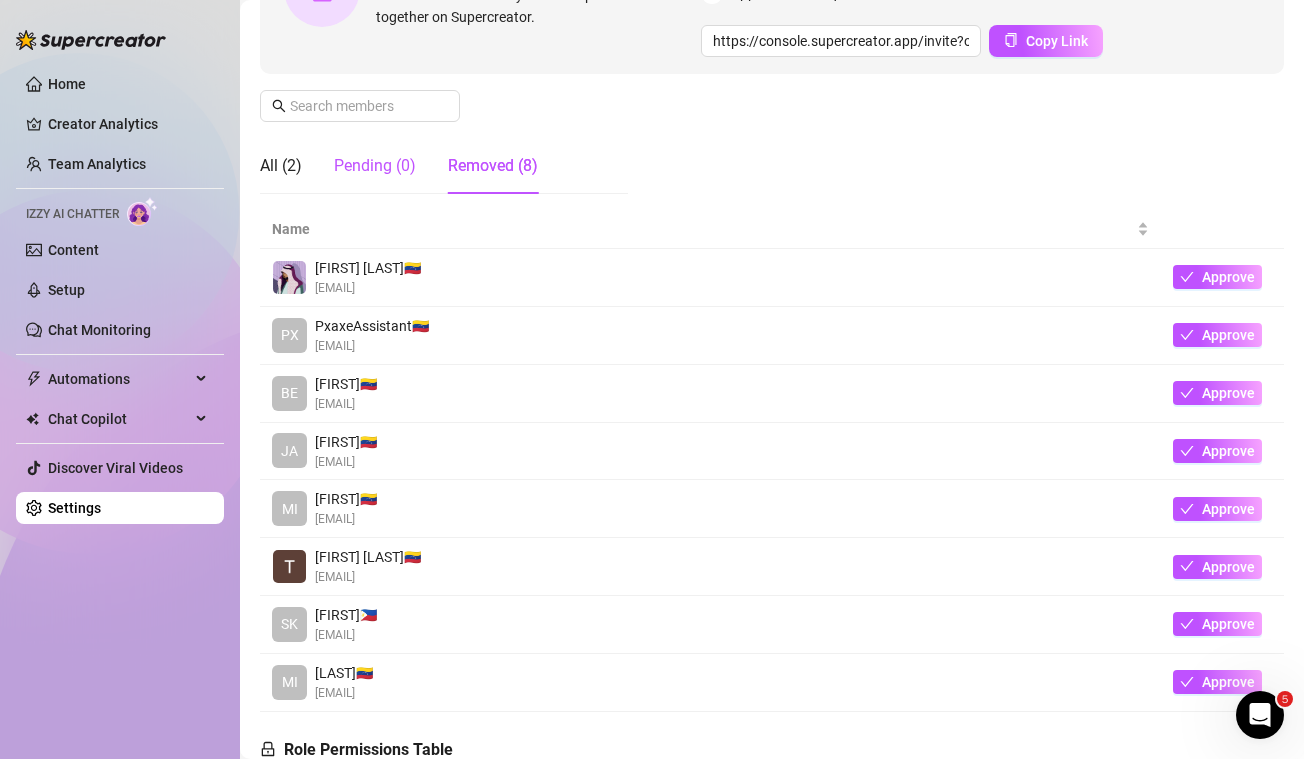 click on "Pending (0)" at bounding box center [375, 166] 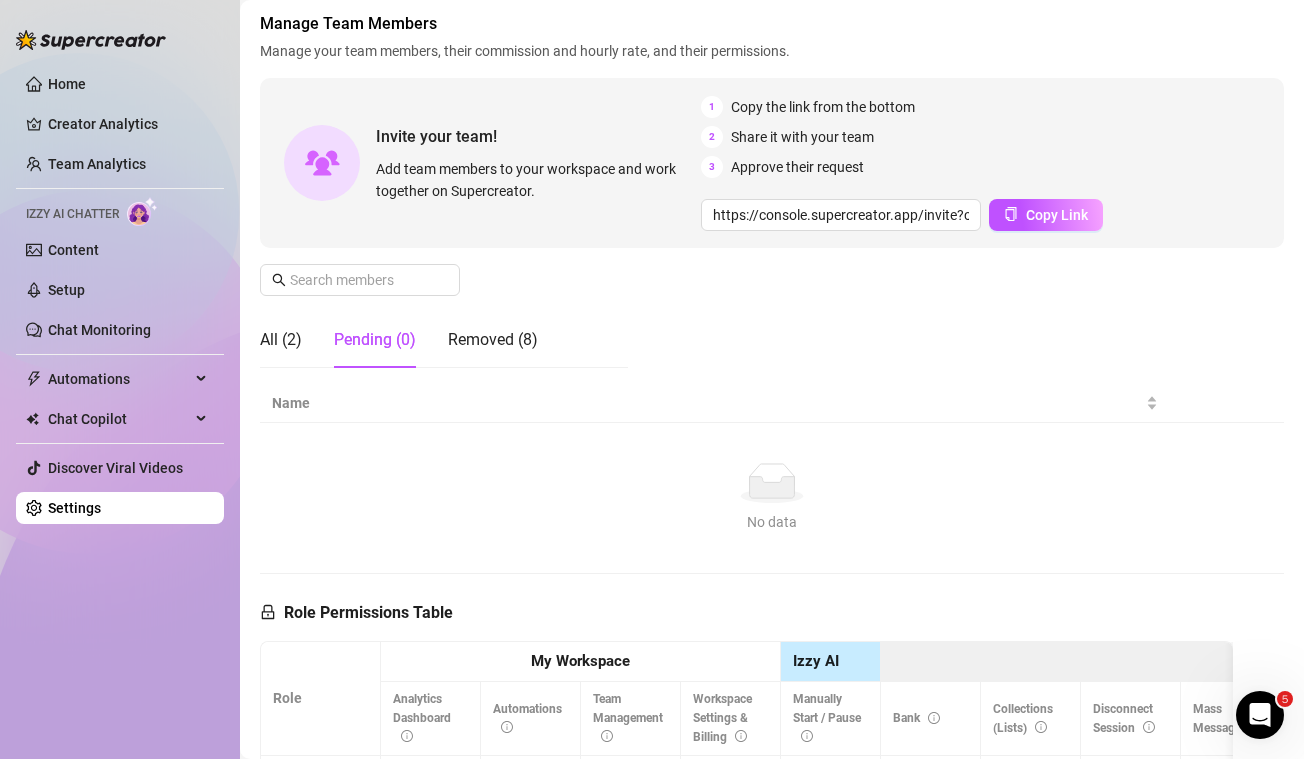 scroll, scrollTop: 95, scrollLeft: 0, axis: vertical 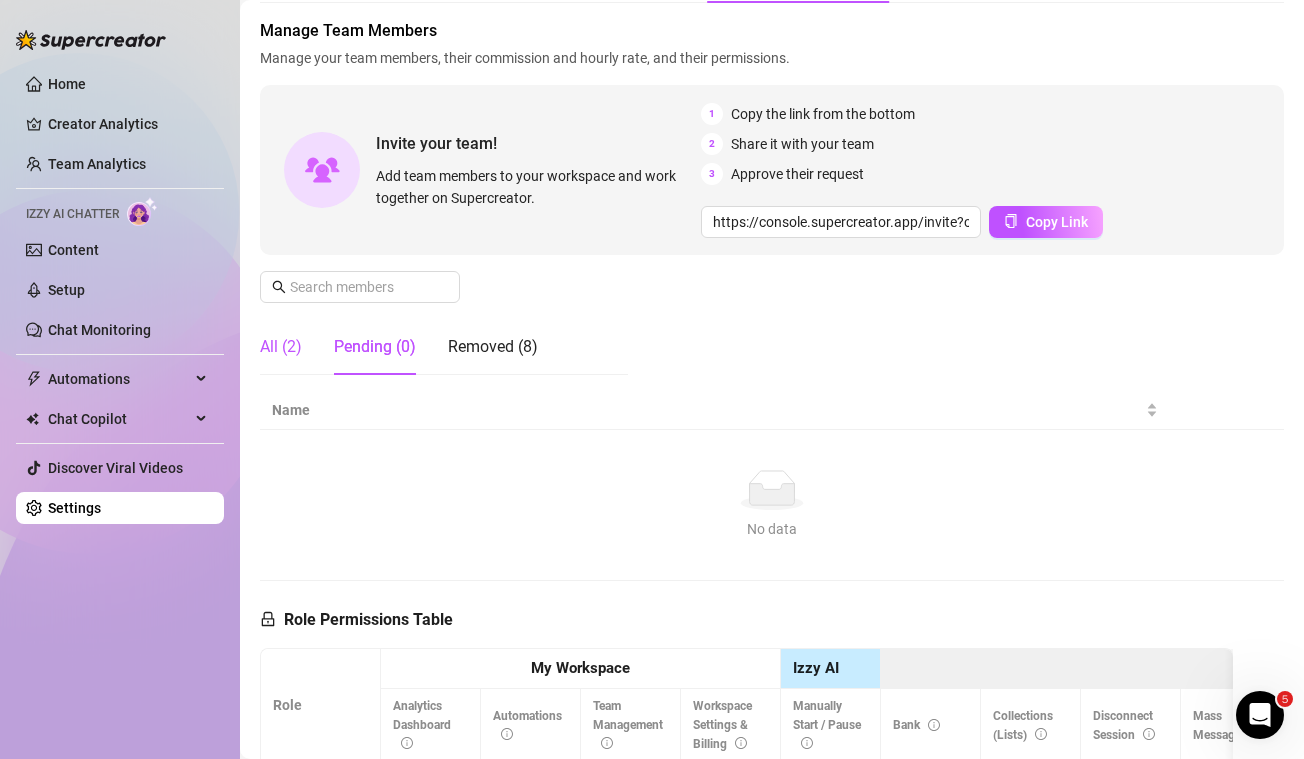 click on "All (2)" at bounding box center [281, 347] 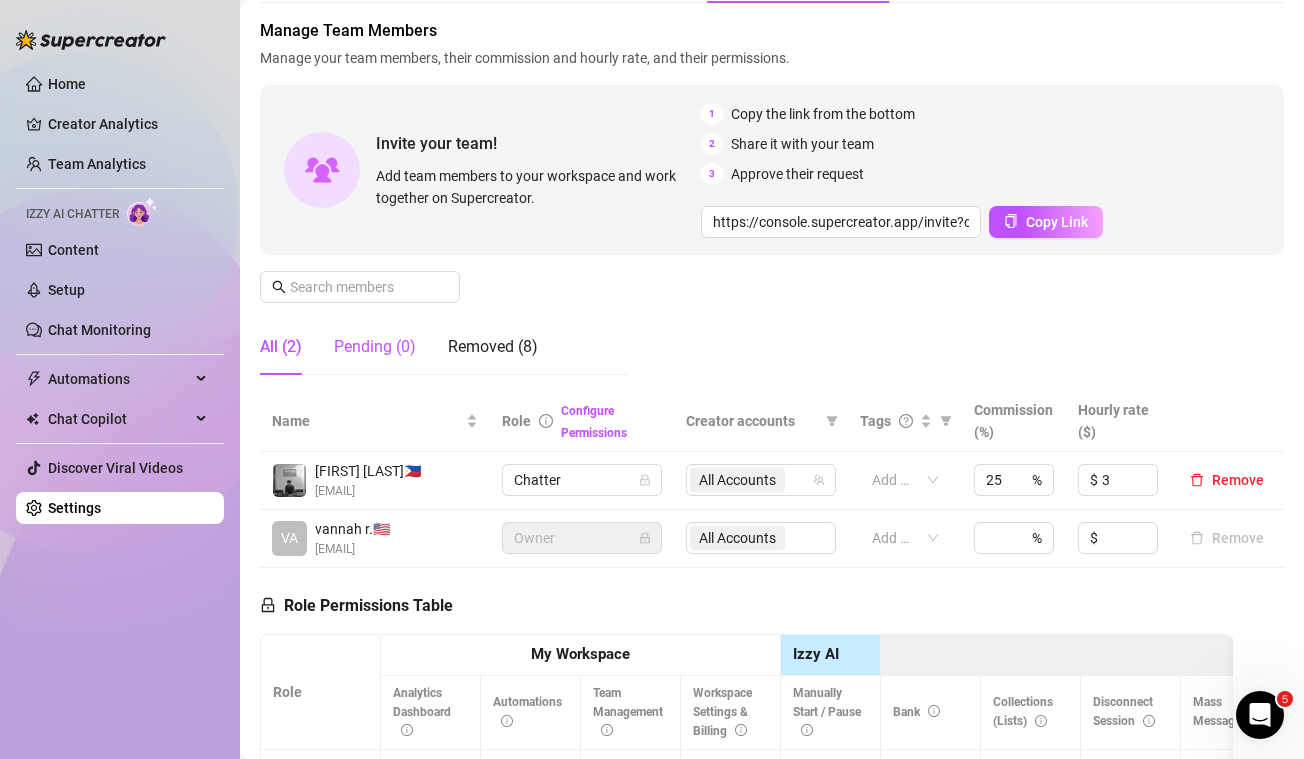 click on "Pending (0)" at bounding box center (375, 347) 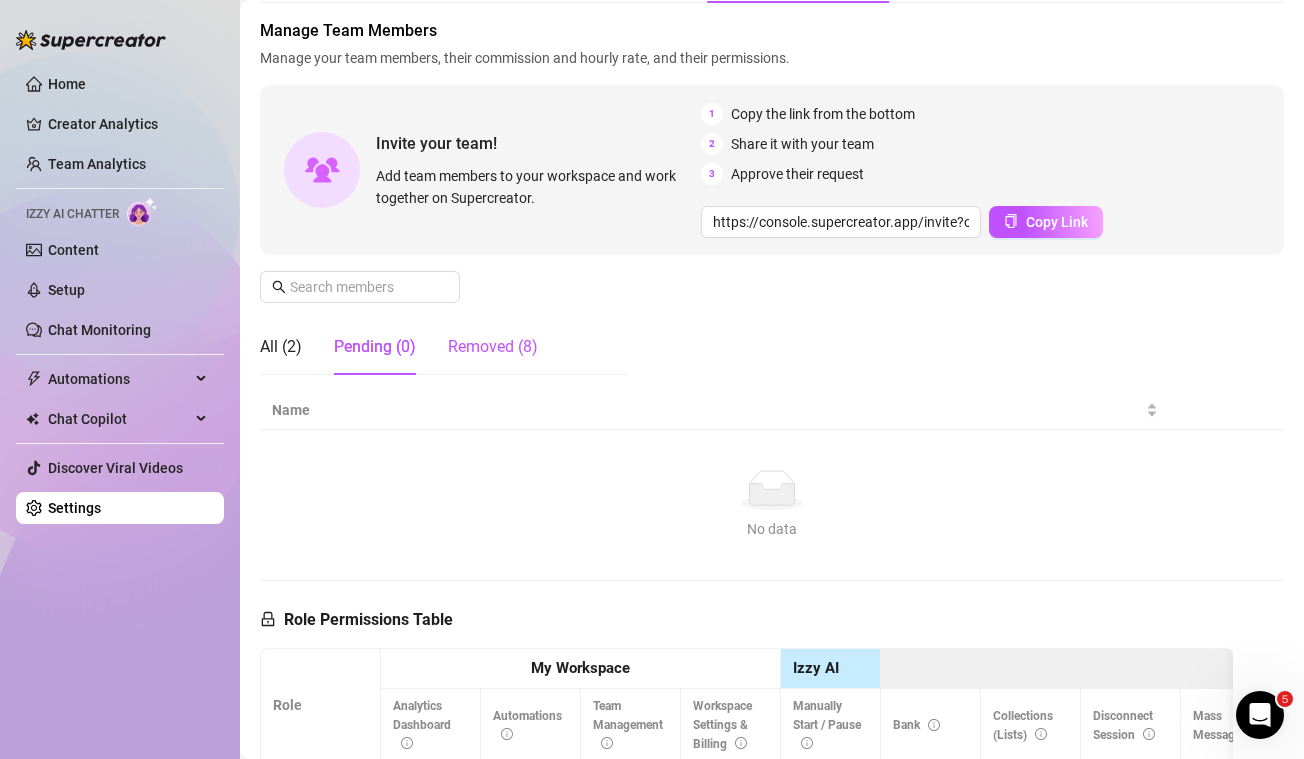 click on "Removed (8)" at bounding box center [493, 347] 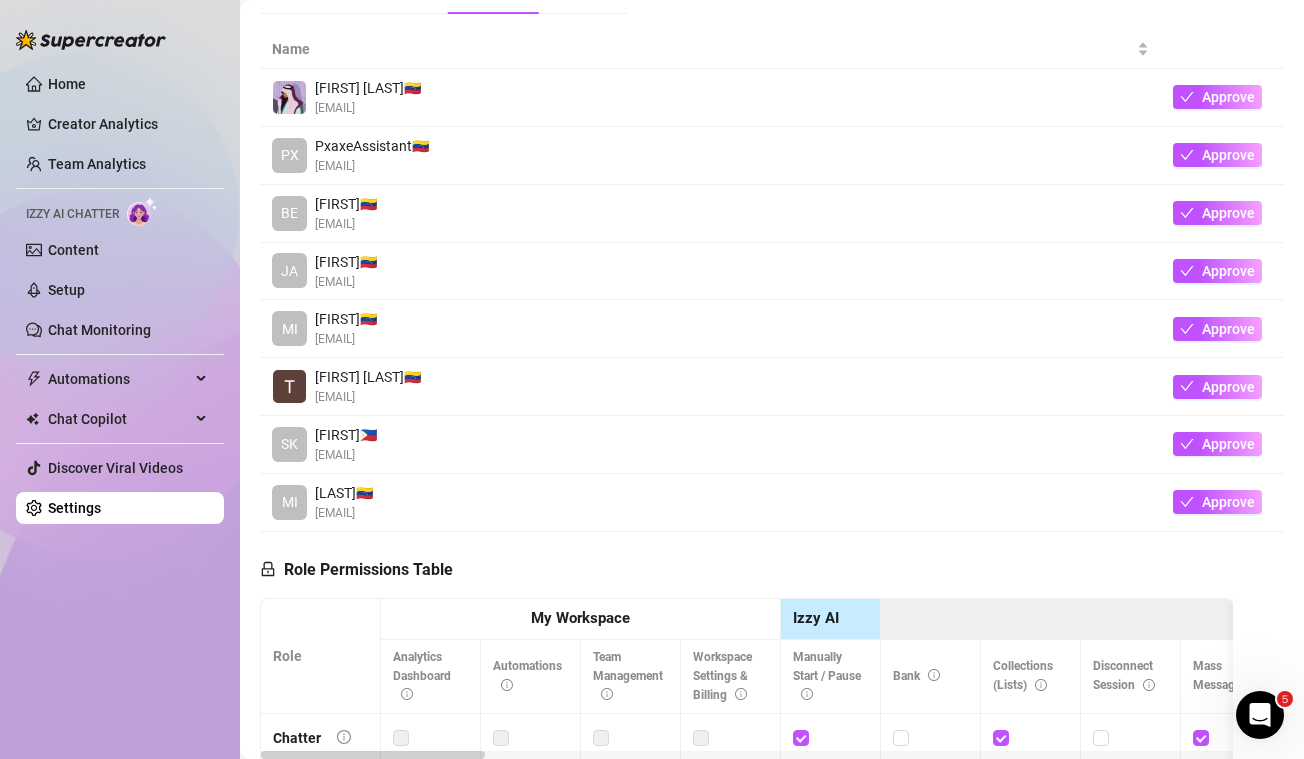 scroll, scrollTop: 462, scrollLeft: 0, axis: vertical 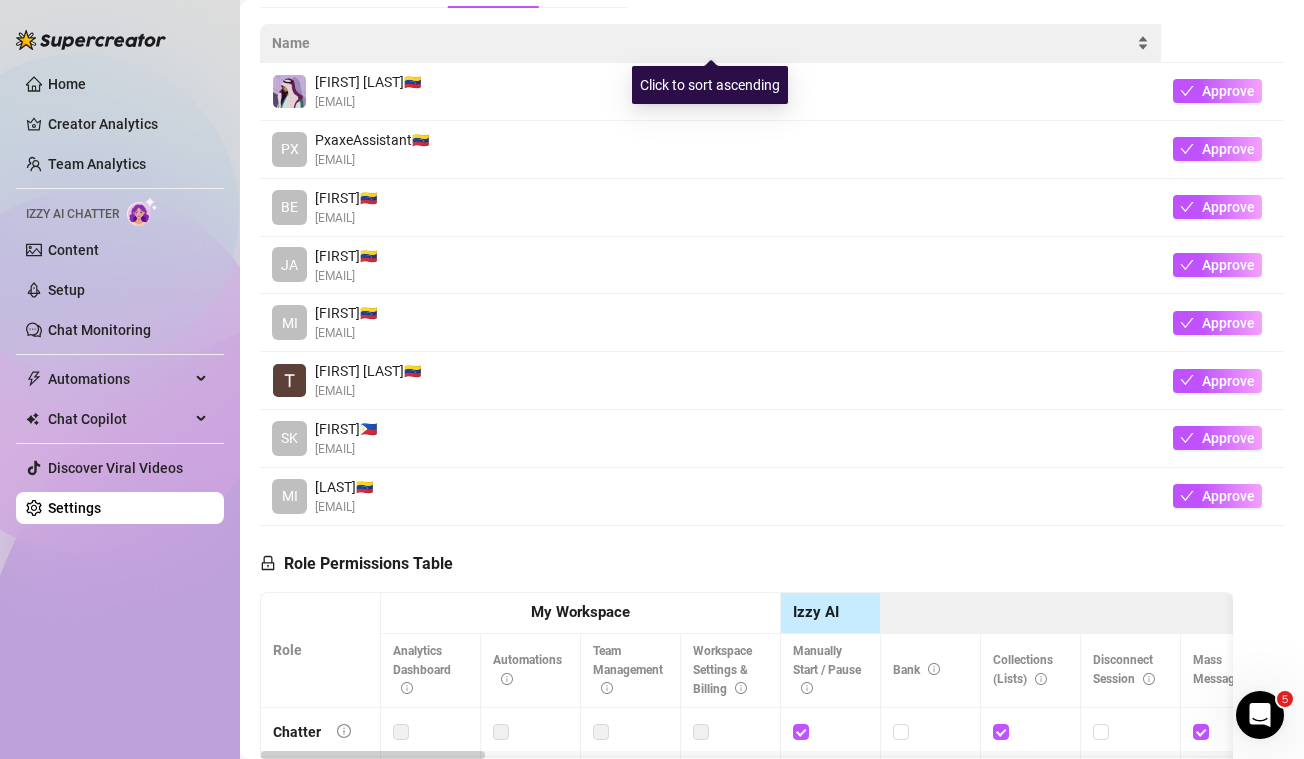 click on "Name" at bounding box center (710, 43) 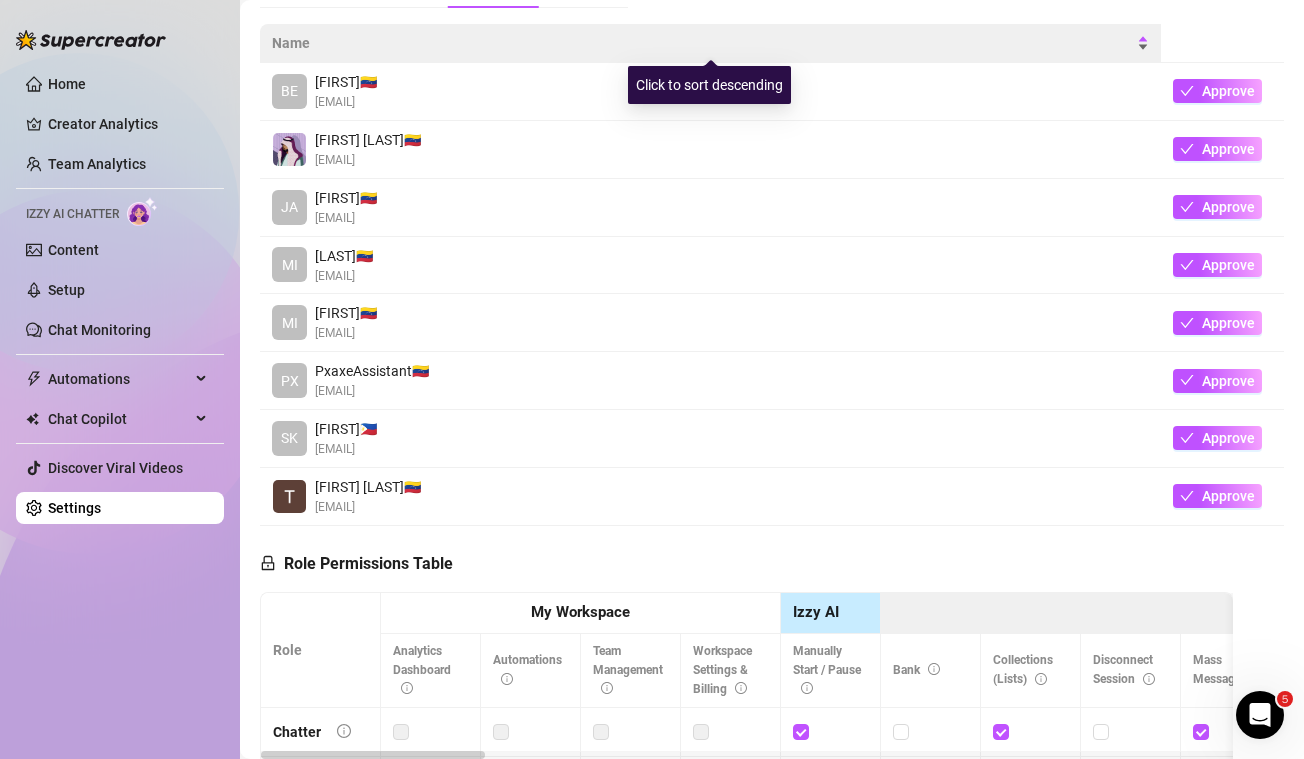 click on "Name" at bounding box center [710, 43] 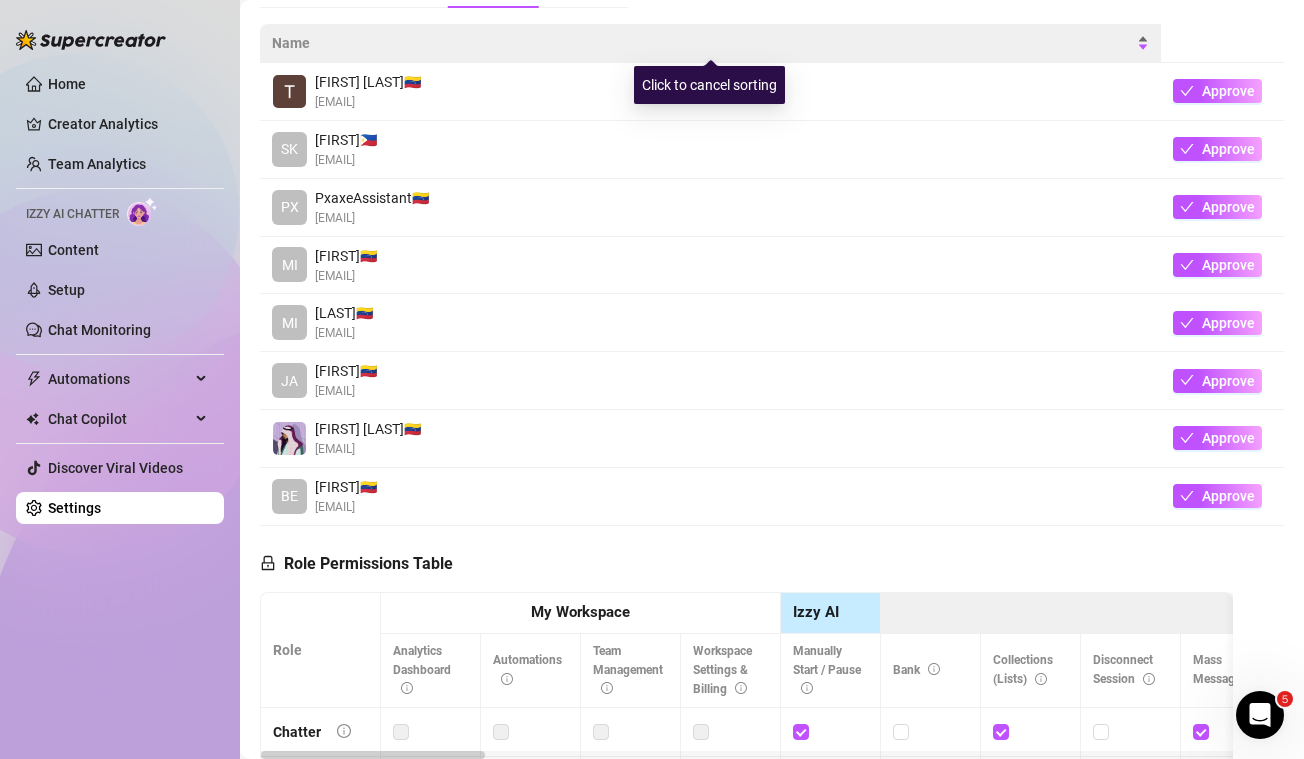 click on "Name" at bounding box center (710, 43) 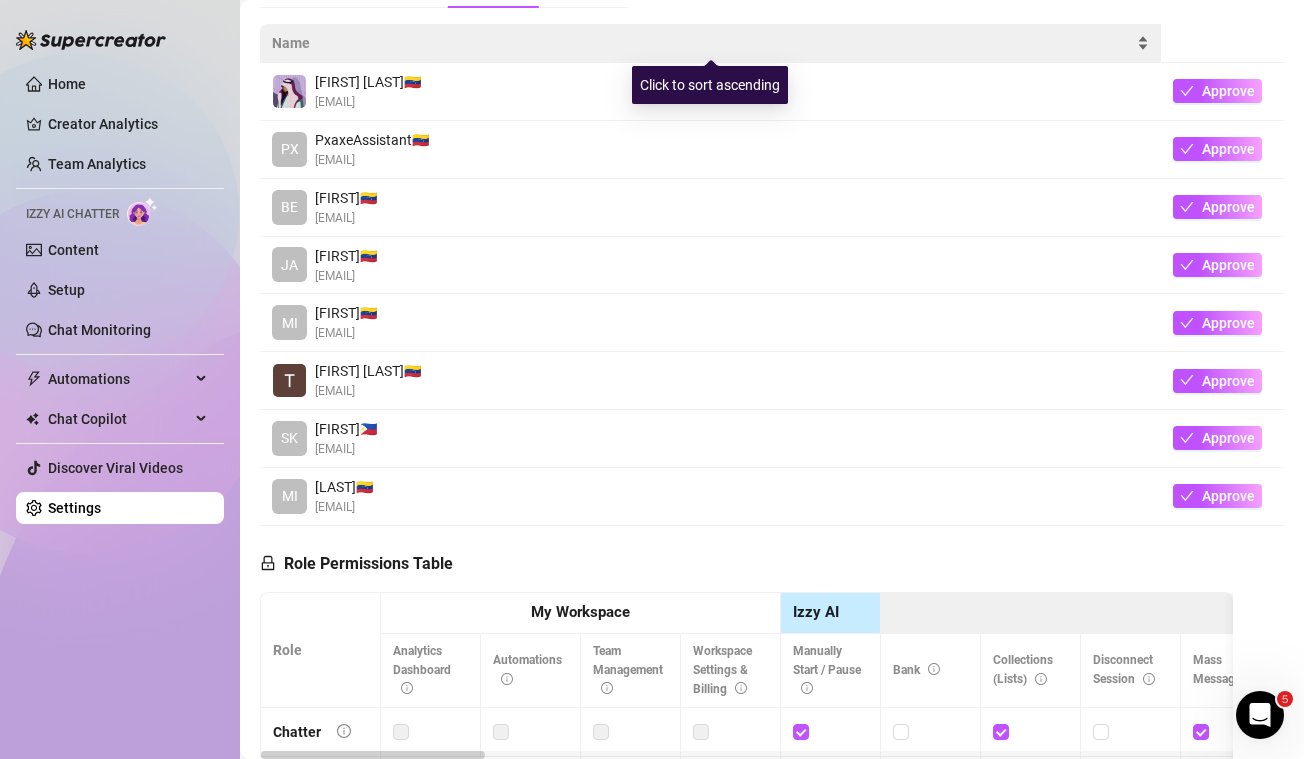 click on "Name" at bounding box center [710, 43] 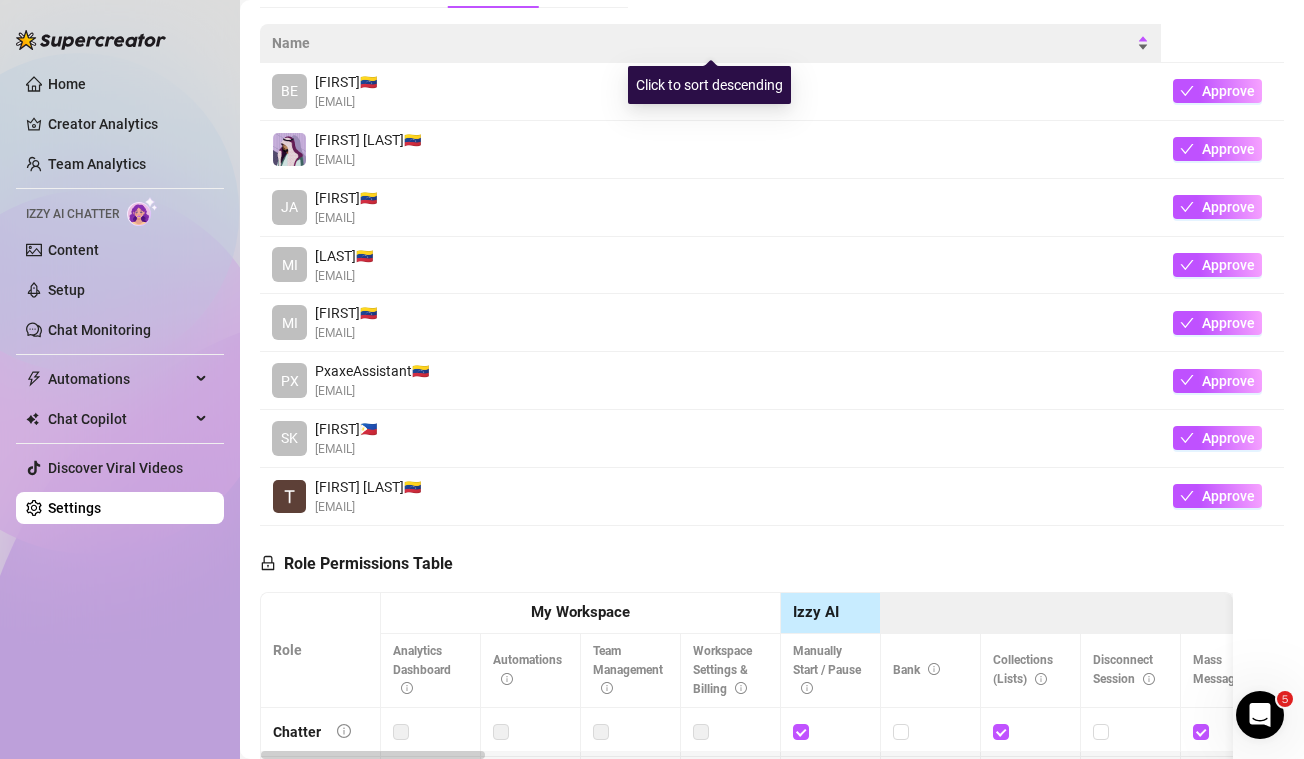 click on "Name" at bounding box center [710, 43] 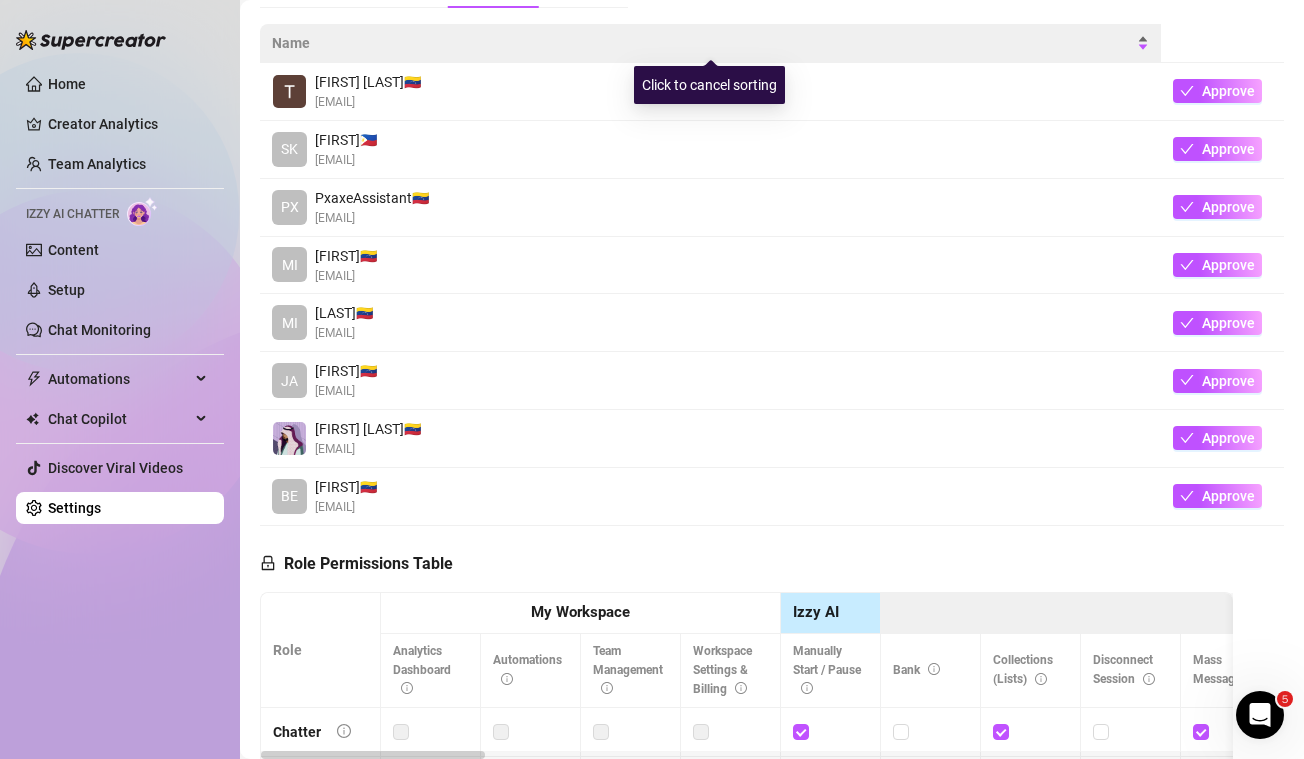 click on "Name" at bounding box center (710, 43) 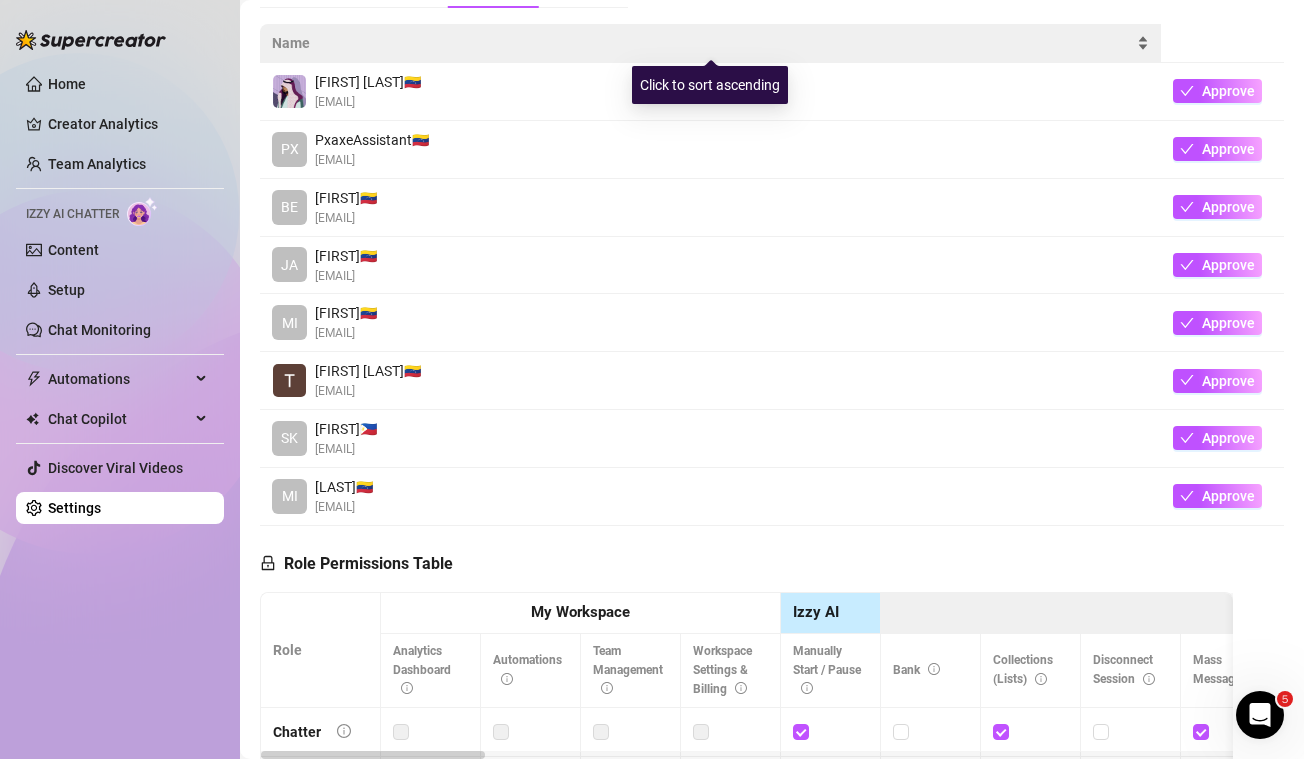 click on "Name" at bounding box center (710, 43) 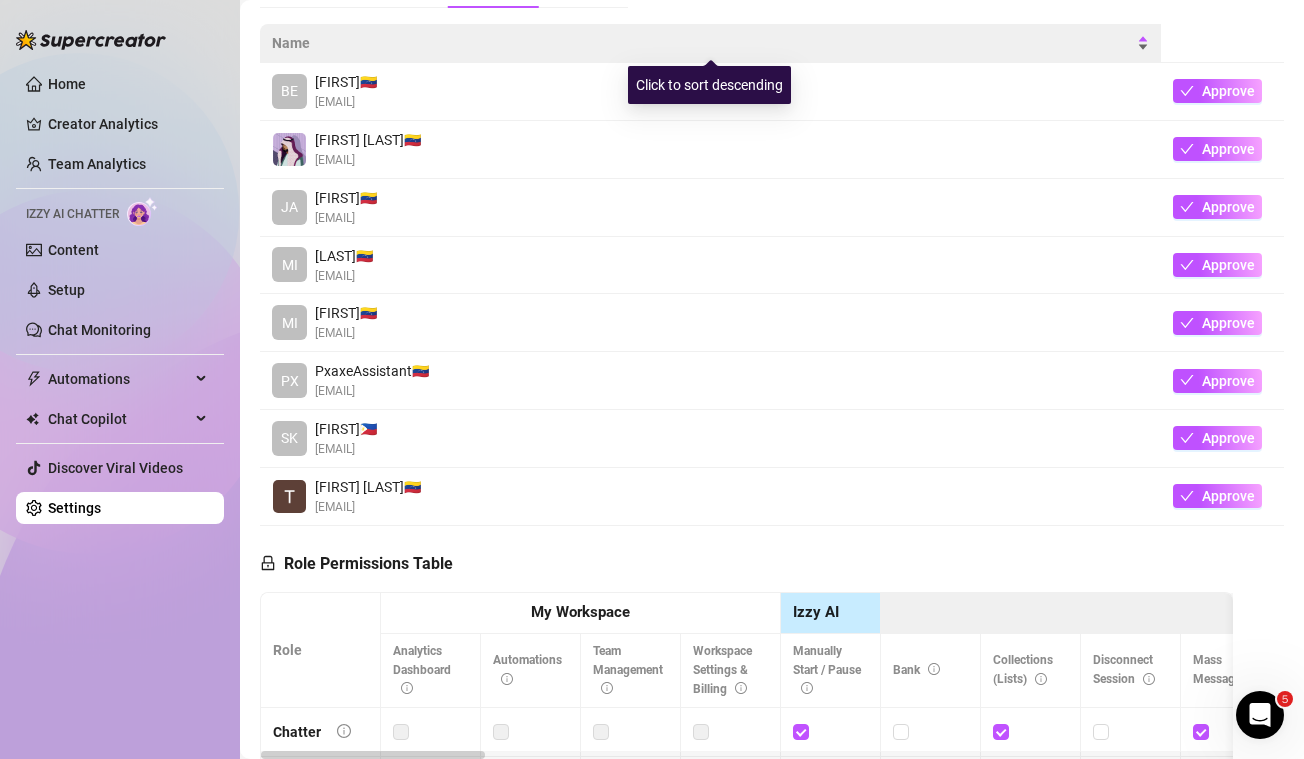 click on "Name" at bounding box center [710, 43] 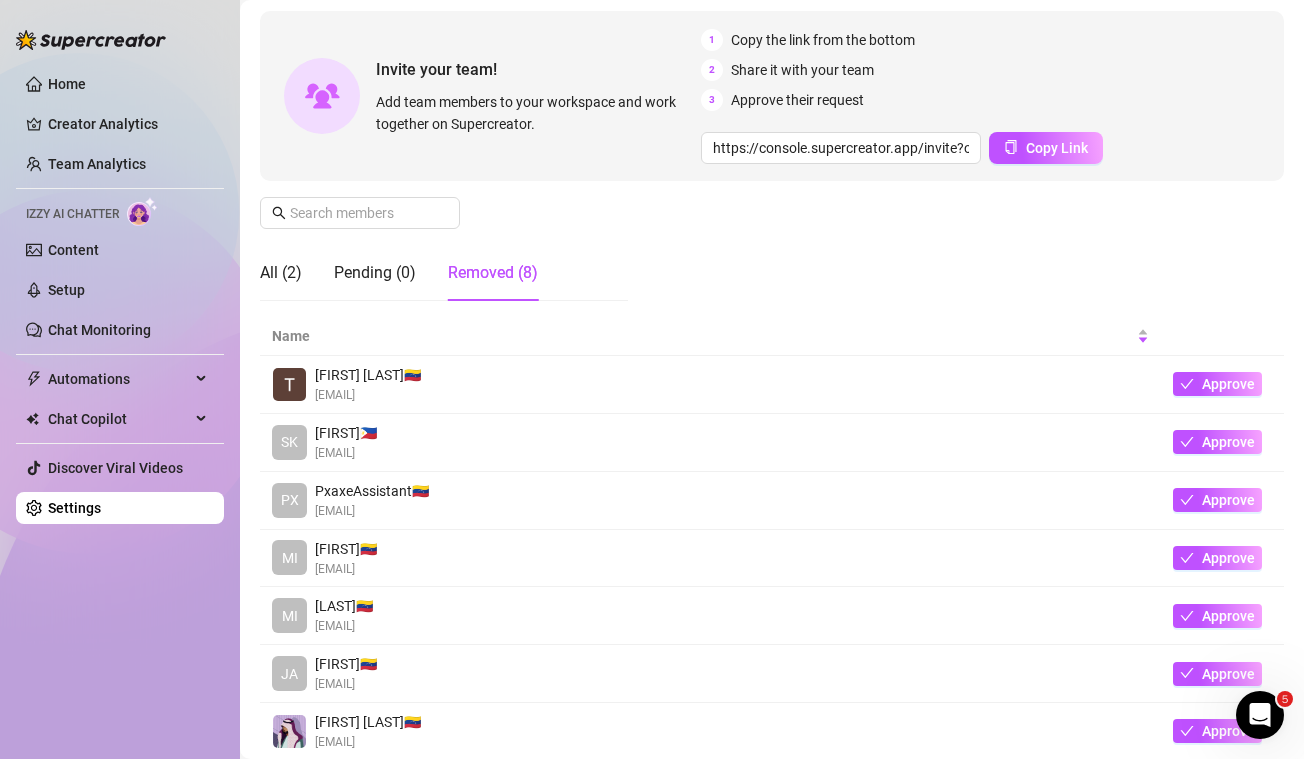 scroll, scrollTop: 0, scrollLeft: 0, axis: both 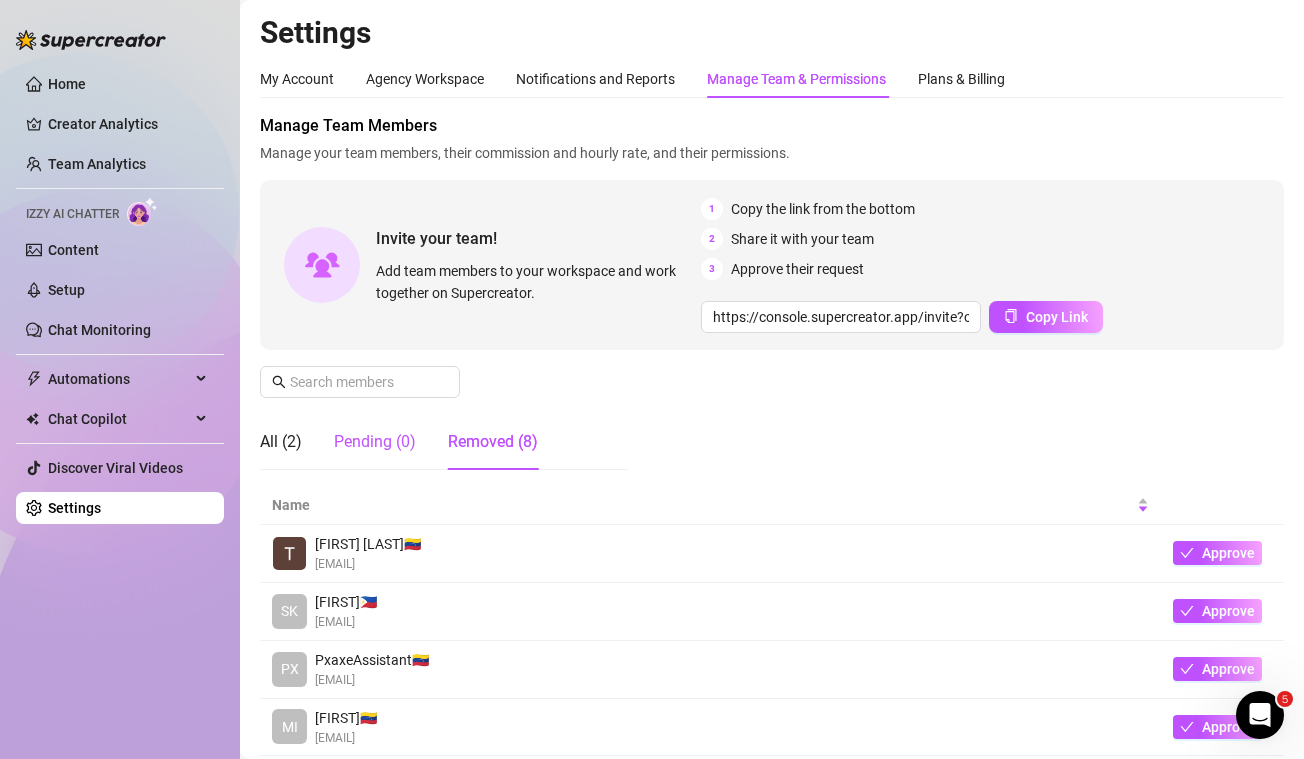 click on "Pending (0)" at bounding box center [375, 442] 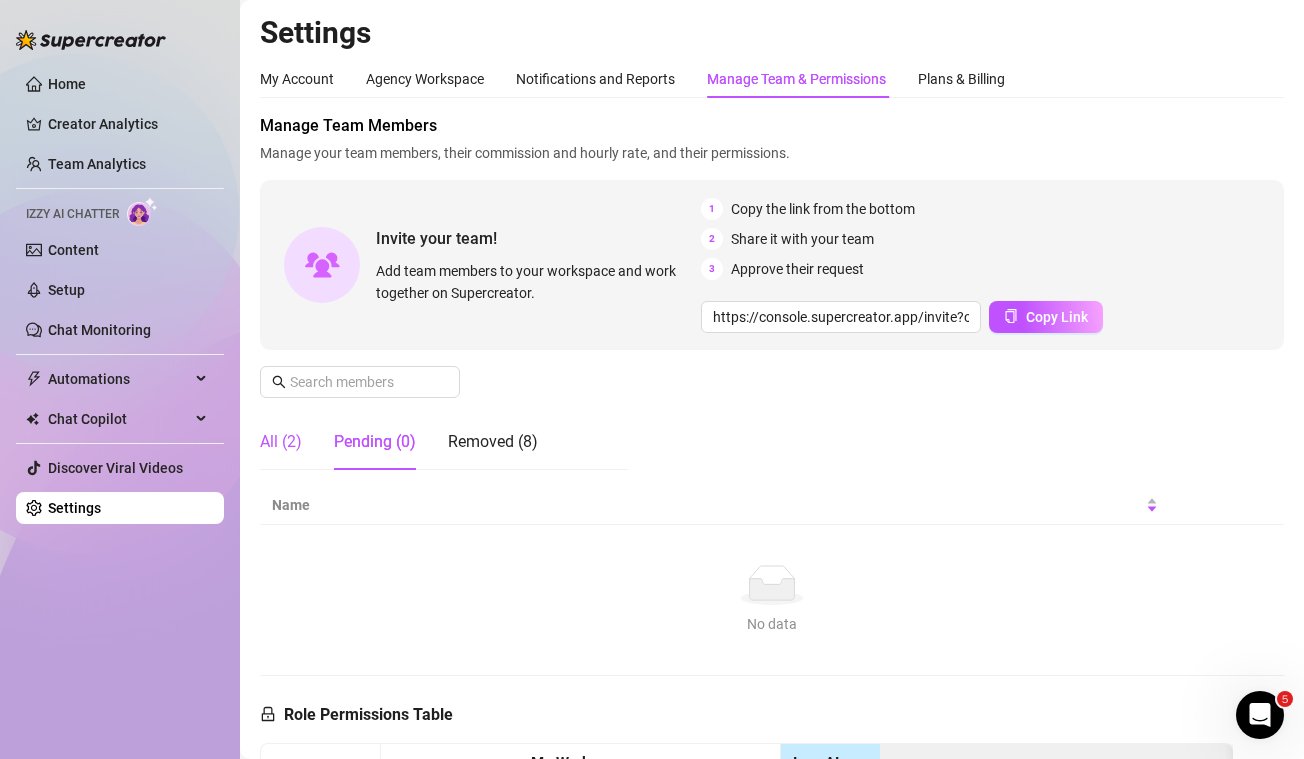 click on "All (2)" at bounding box center (281, 442) 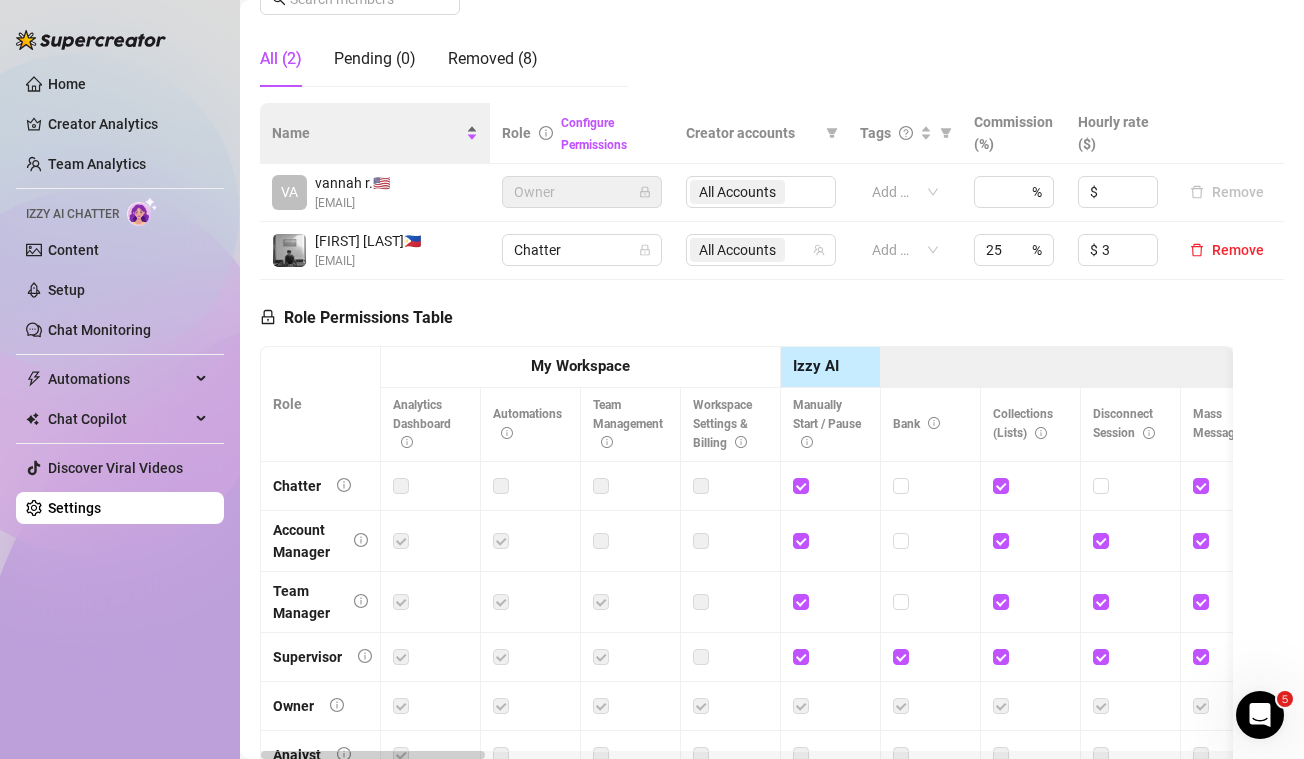 scroll, scrollTop: 0, scrollLeft: 0, axis: both 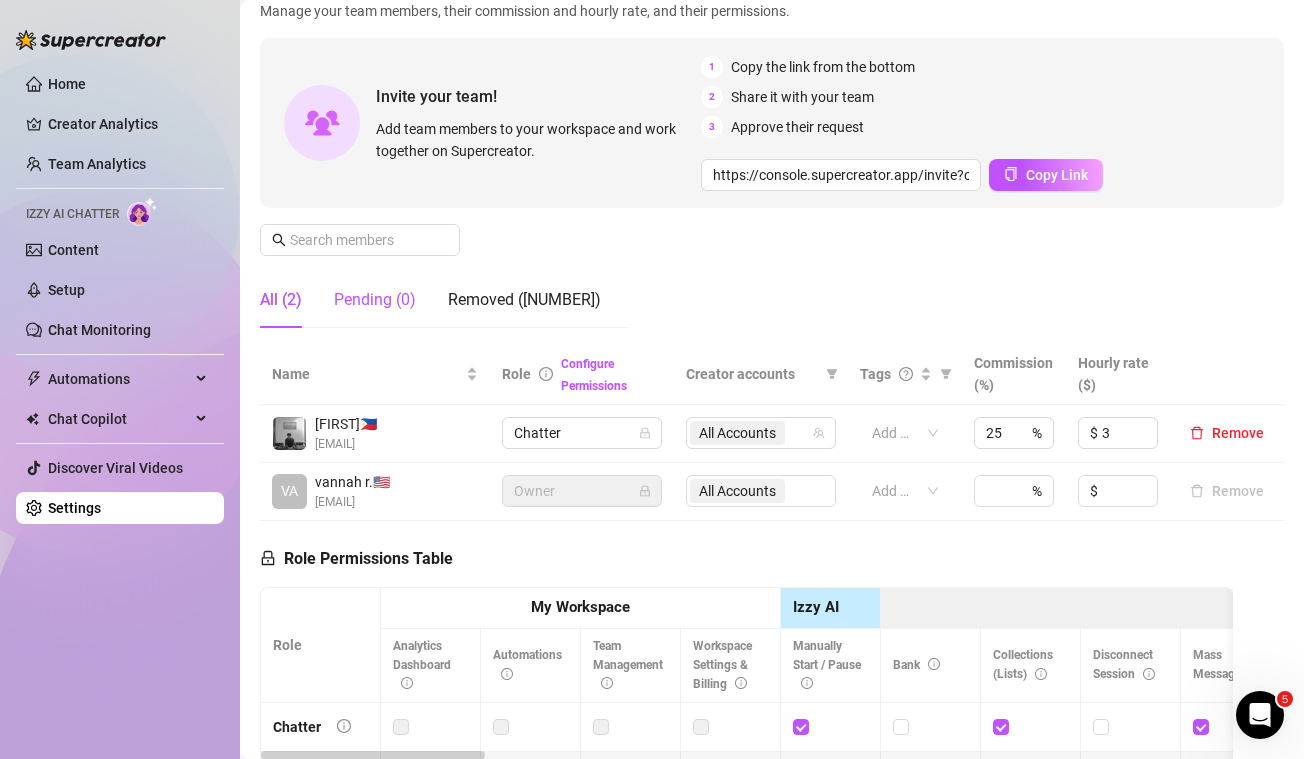 click on "Pending (0)" at bounding box center (375, 300) 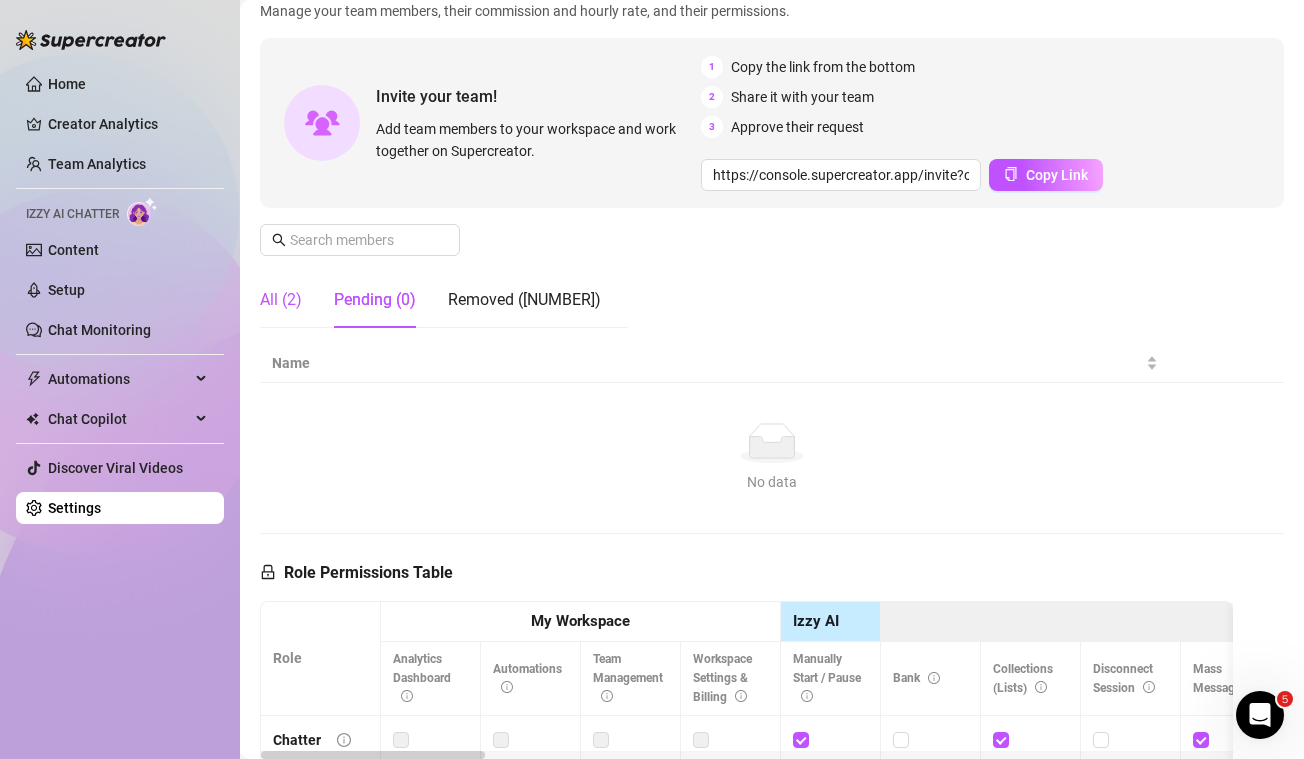 click on "All (2)" at bounding box center (281, 300) 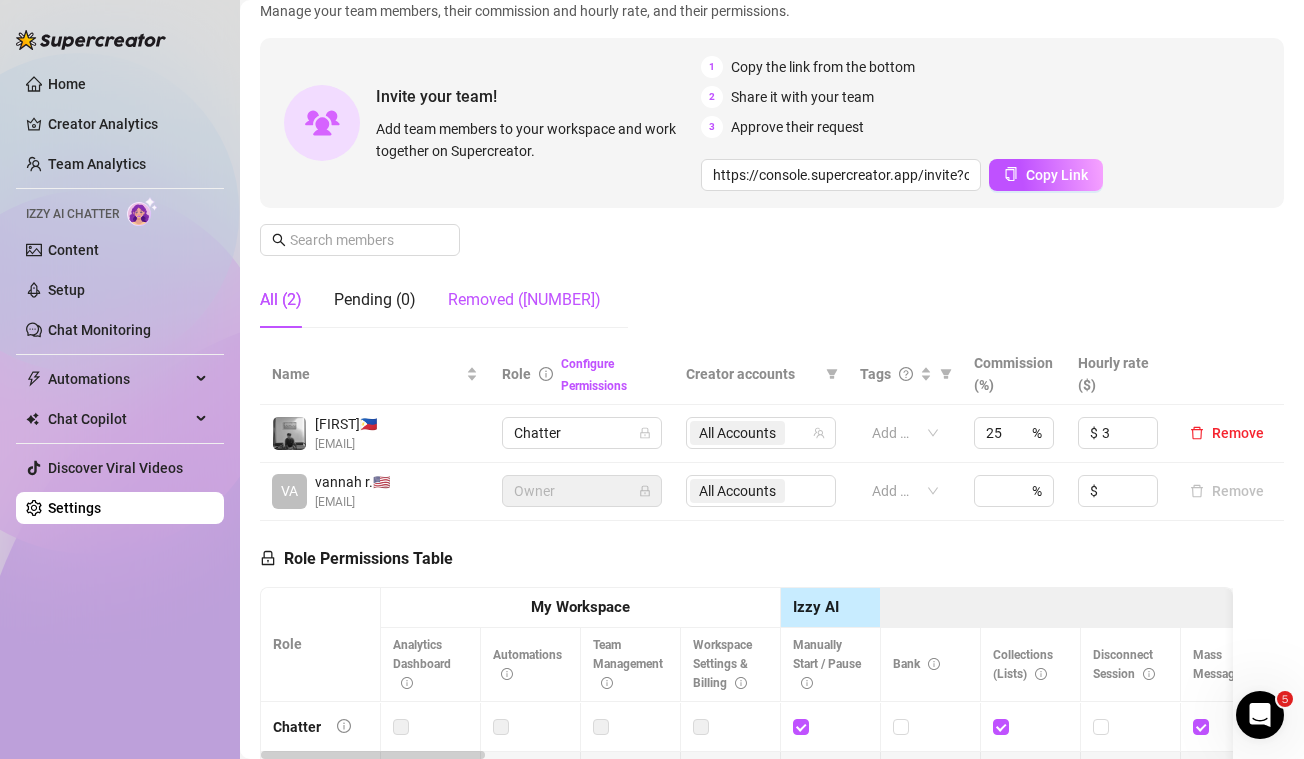 click on "Removed (8)" at bounding box center (524, 300) 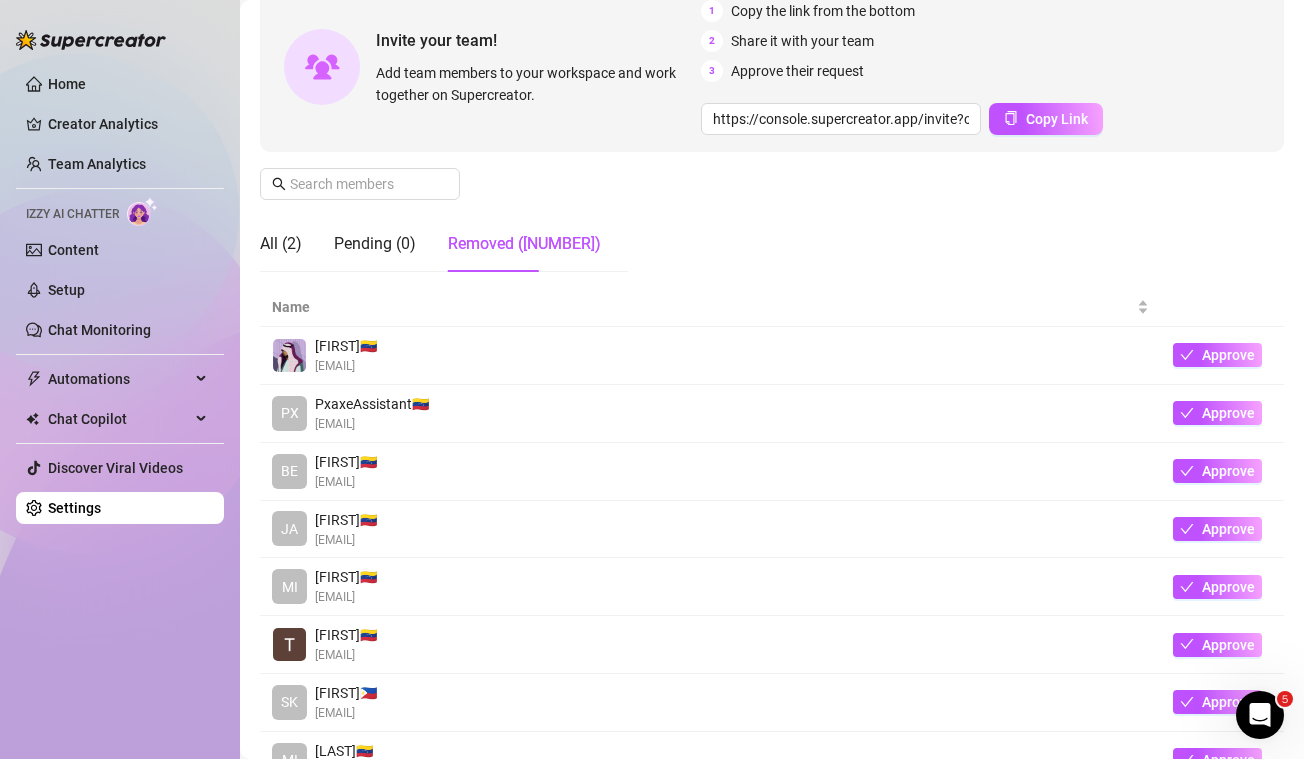 scroll, scrollTop: 274, scrollLeft: 0, axis: vertical 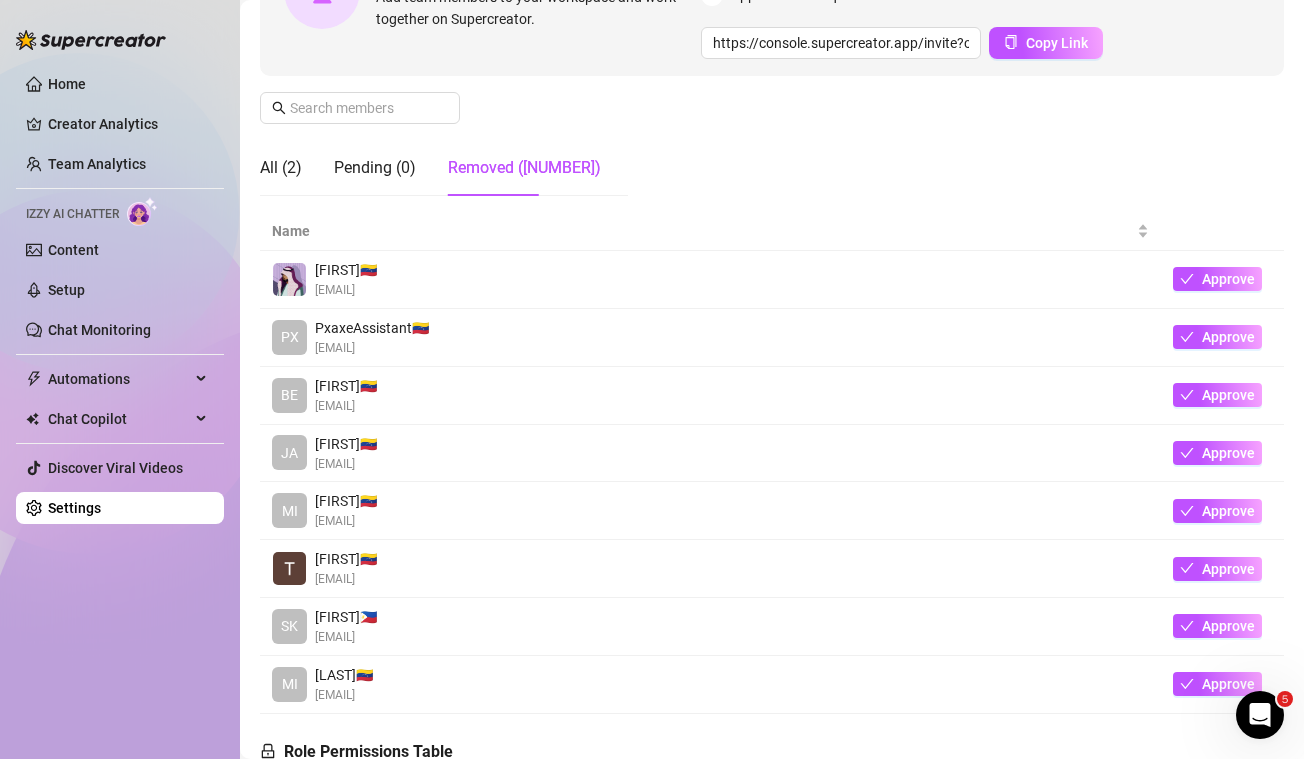 click on "Removed (8)" at bounding box center (524, 168) 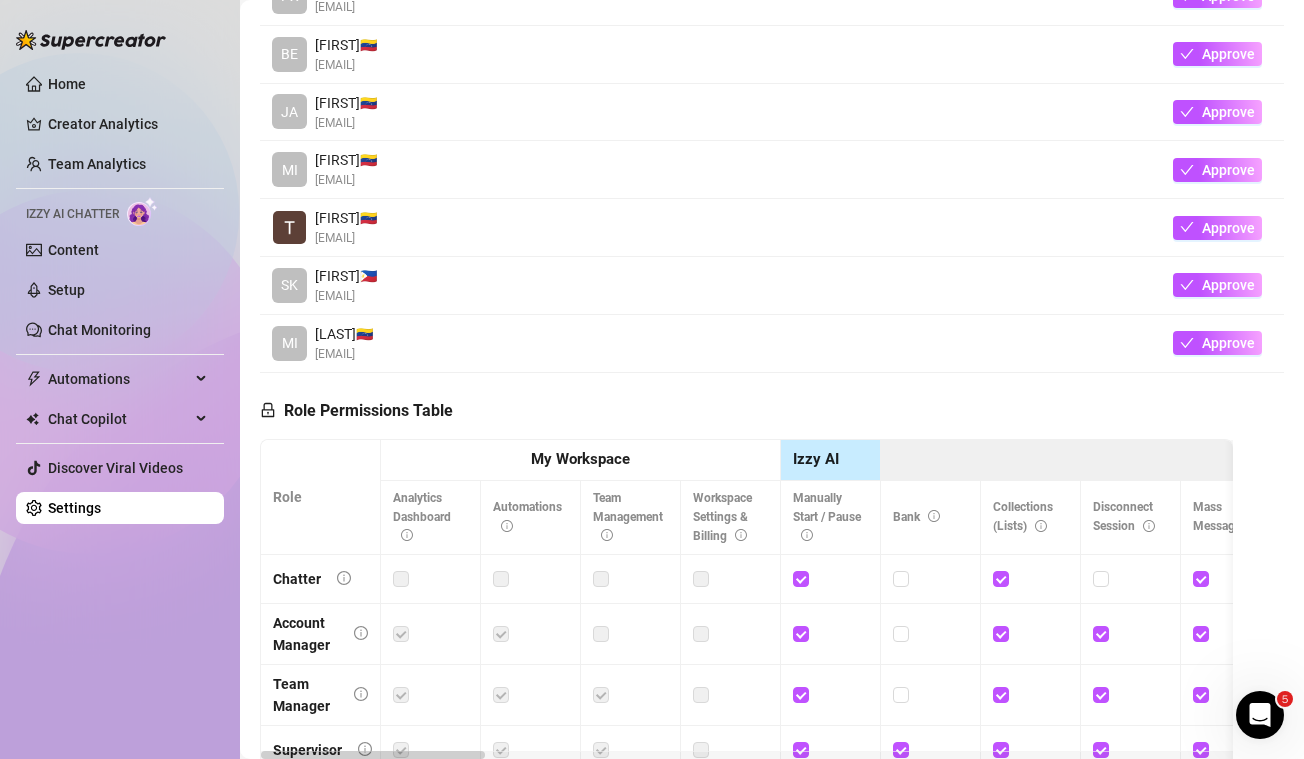 scroll, scrollTop: 0, scrollLeft: 0, axis: both 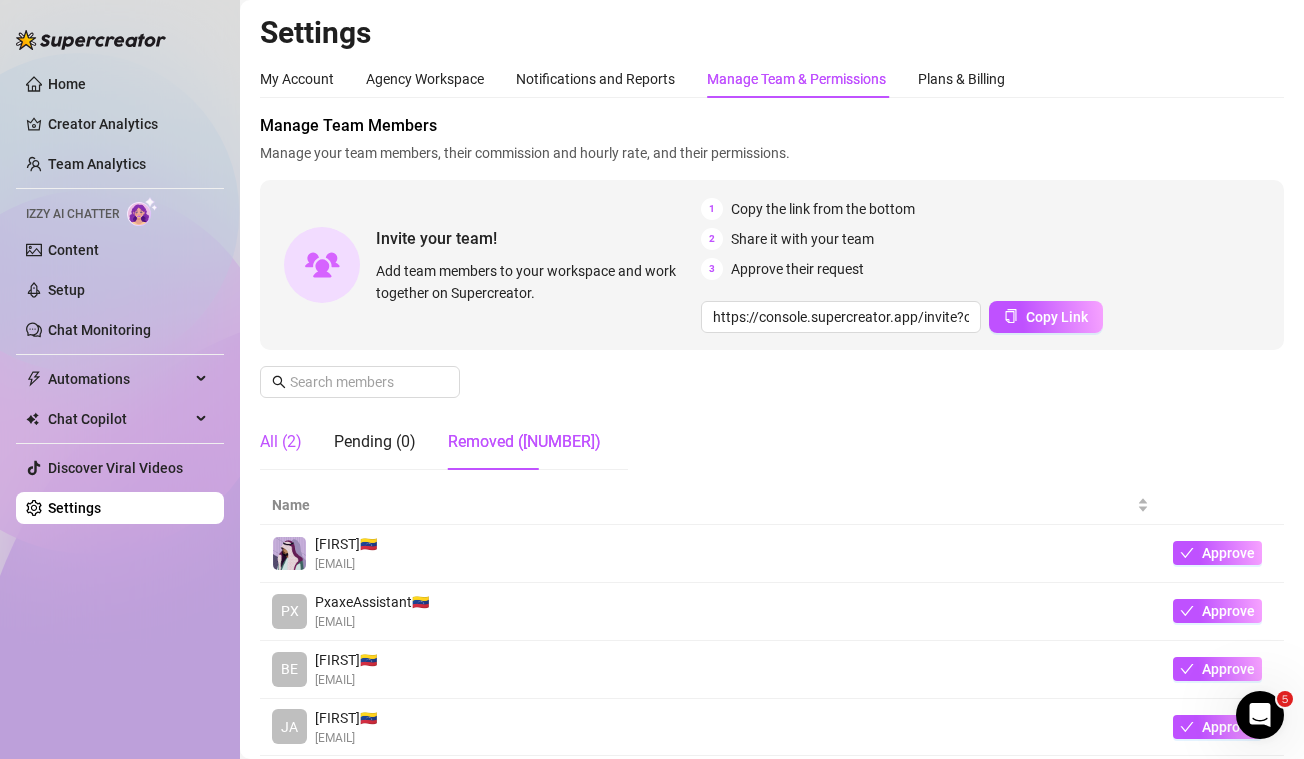 click on "All (2)" at bounding box center [281, 442] 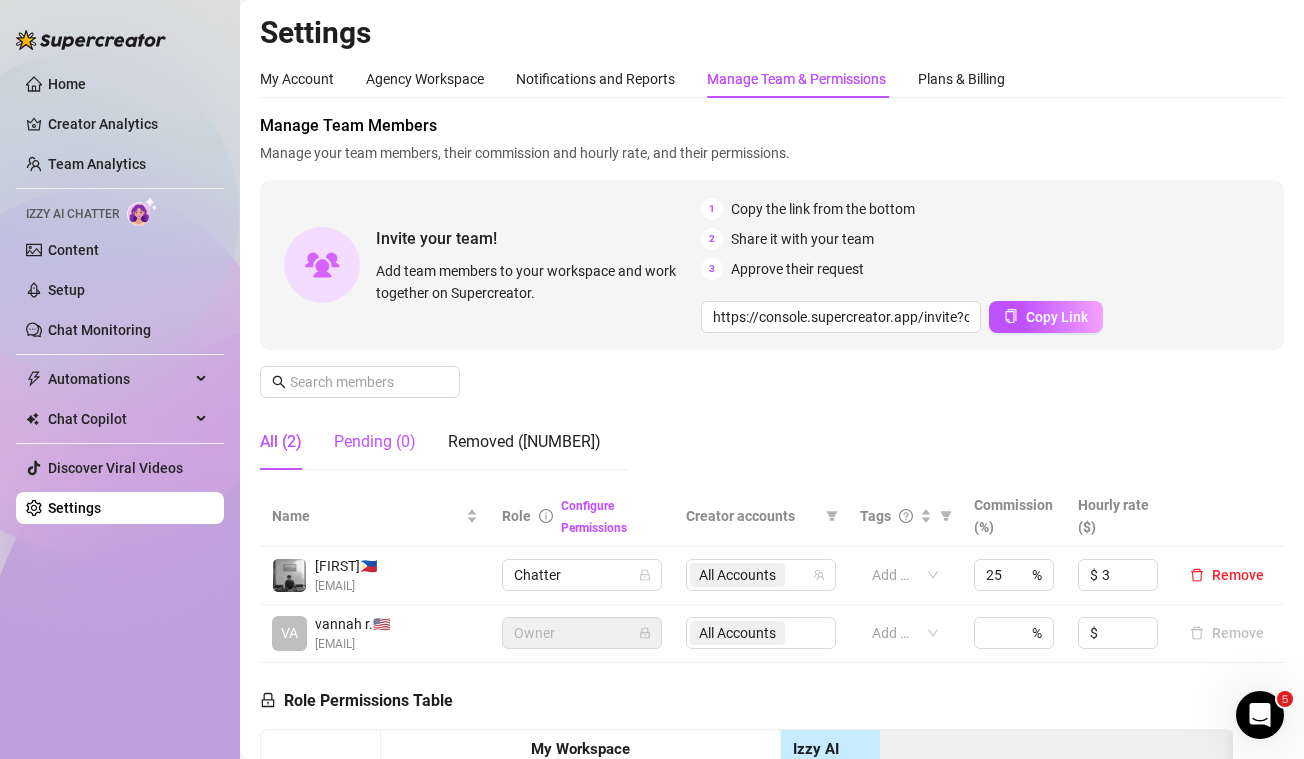 click on "Pending (0)" at bounding box center (375, 442) 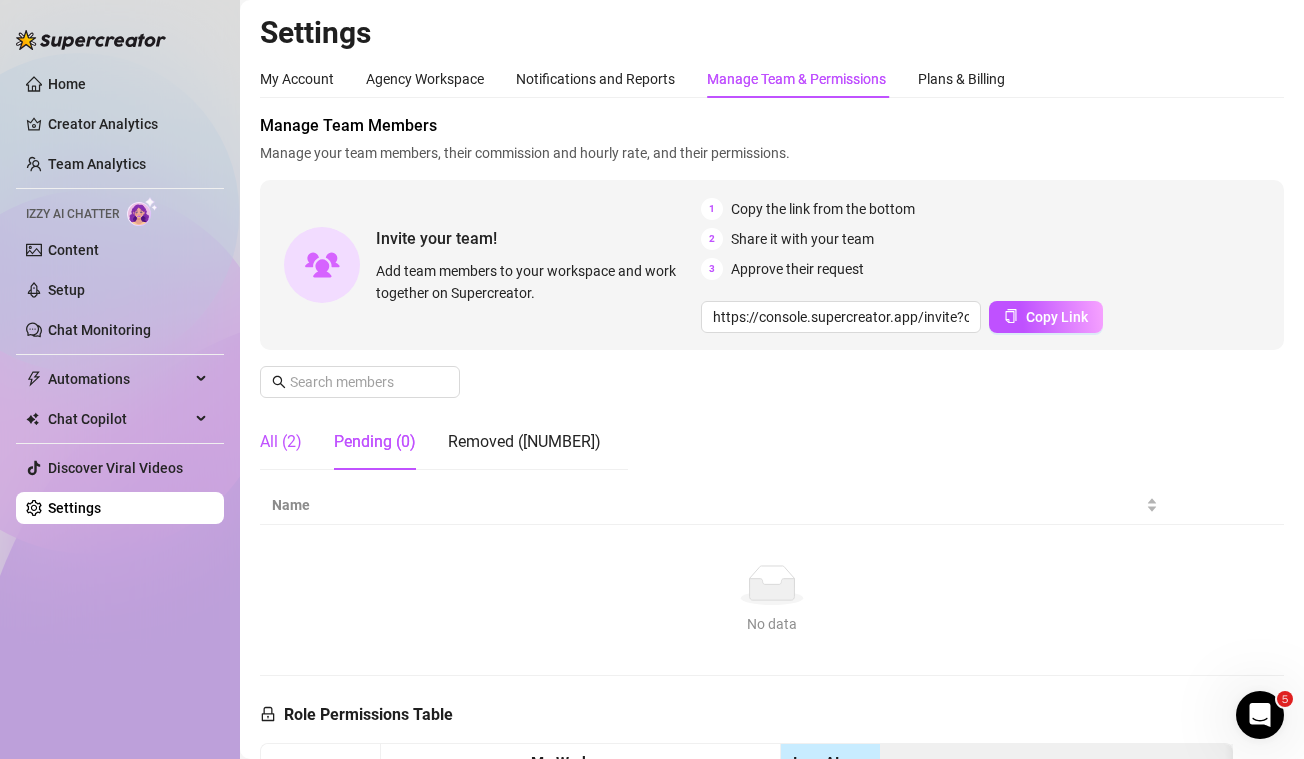 click on "All (2)" at bounding box center (281, 442) 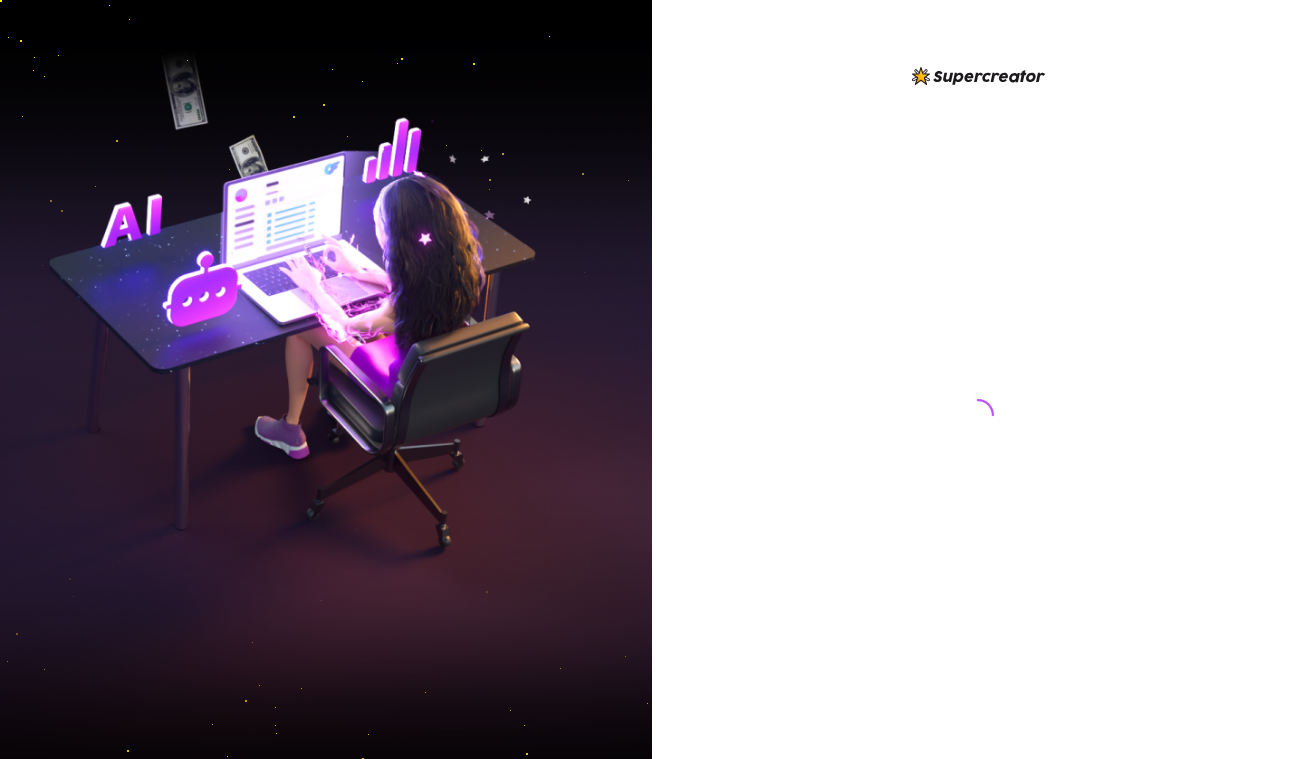 scroll, scrollTop: 0, scrollLeft: 0, axis: both 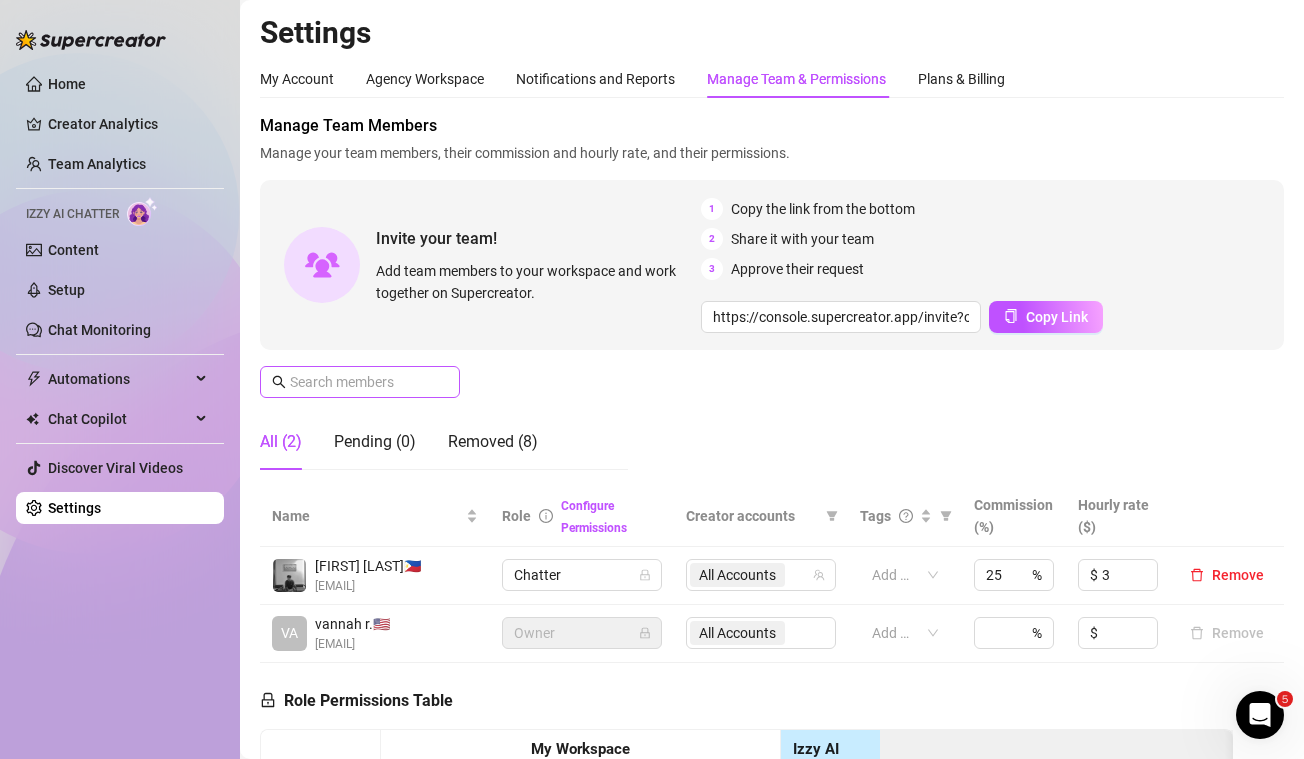 click at bounding box center (360, 382) 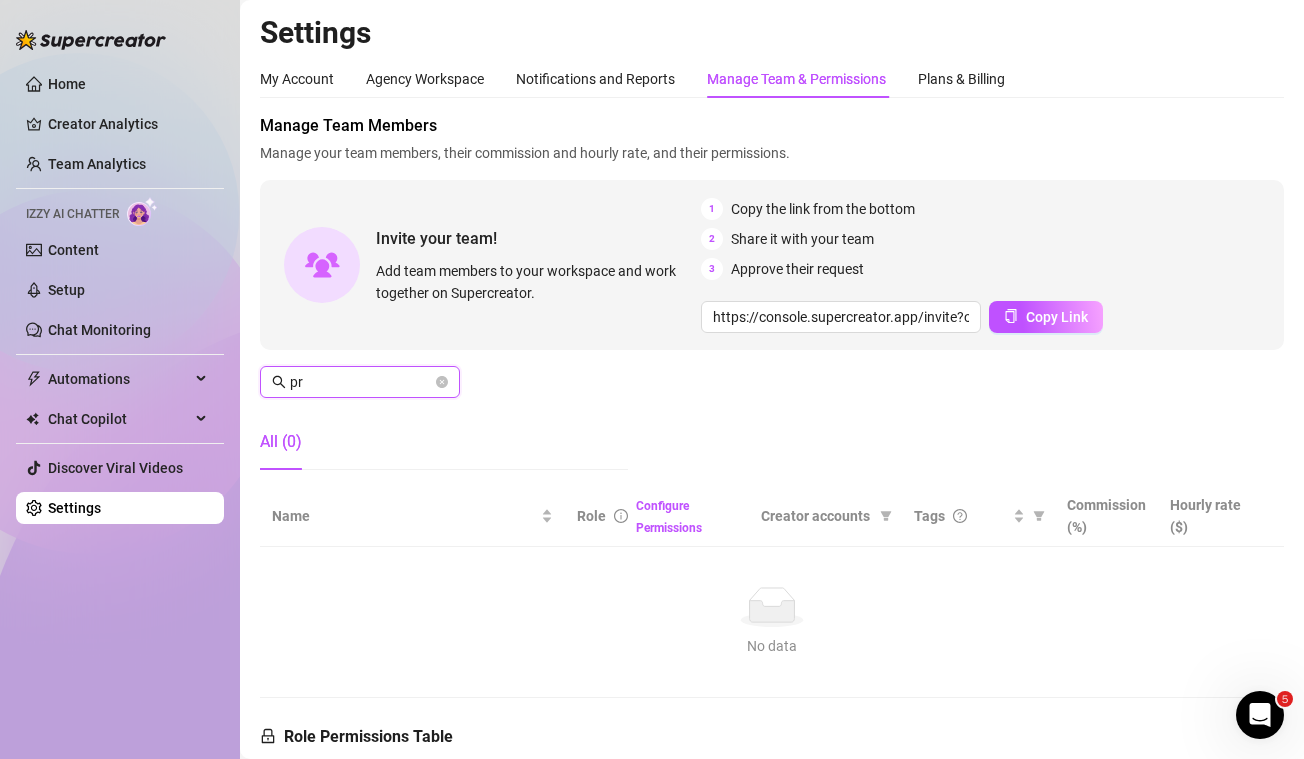 type on "p" 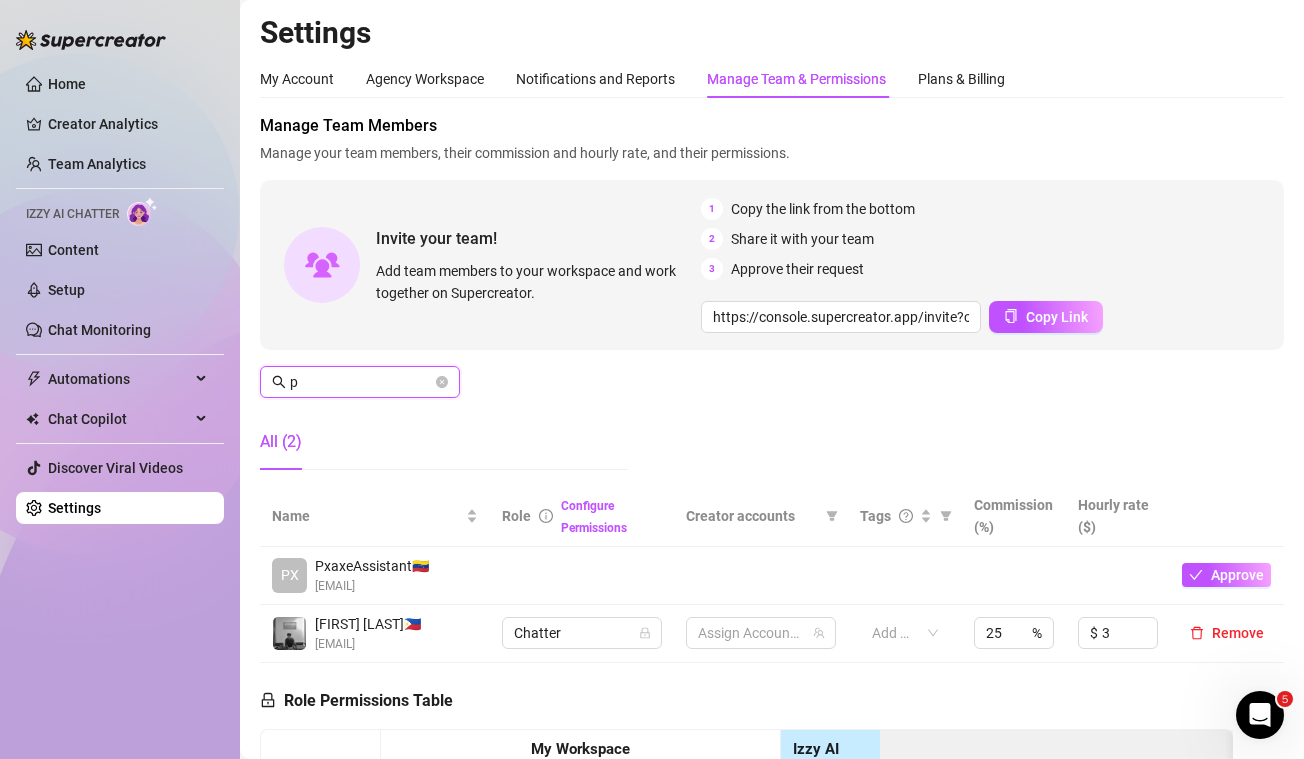 type 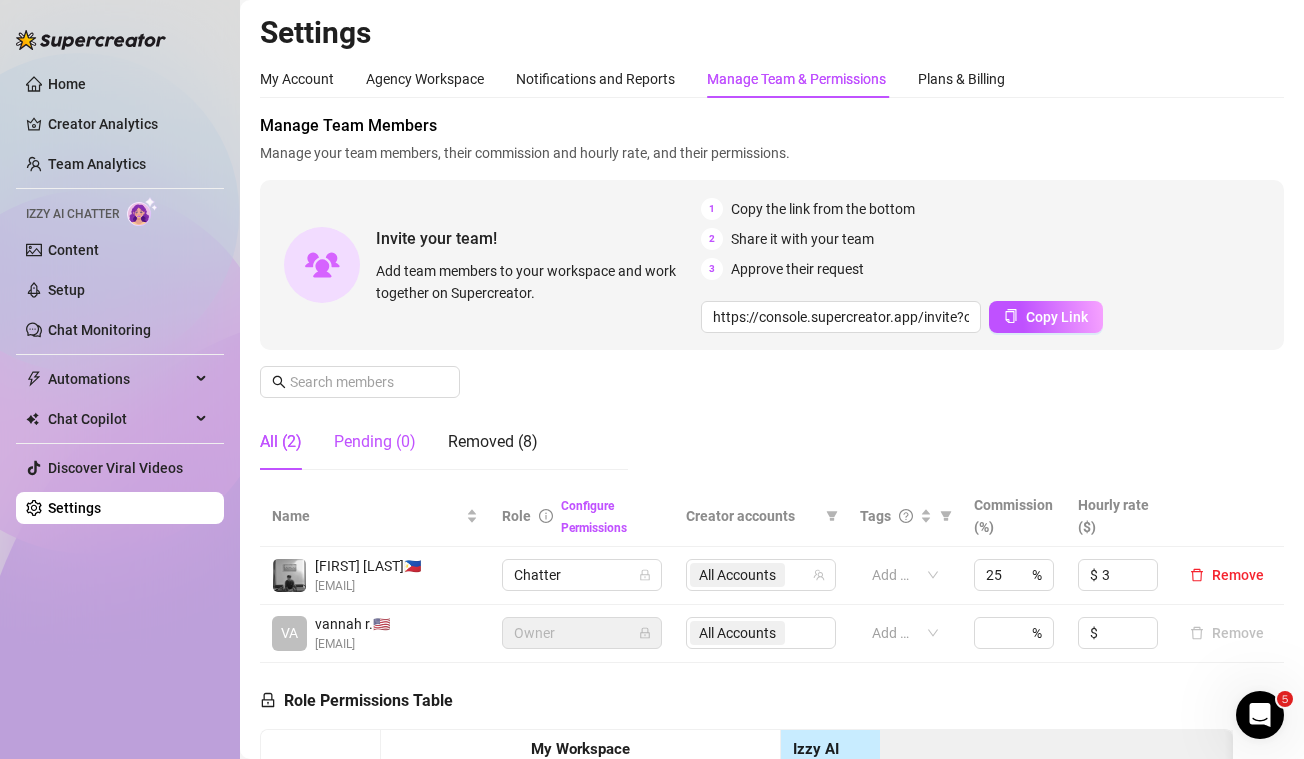 click on "Pending (0)" at bounding box center [375, 442] 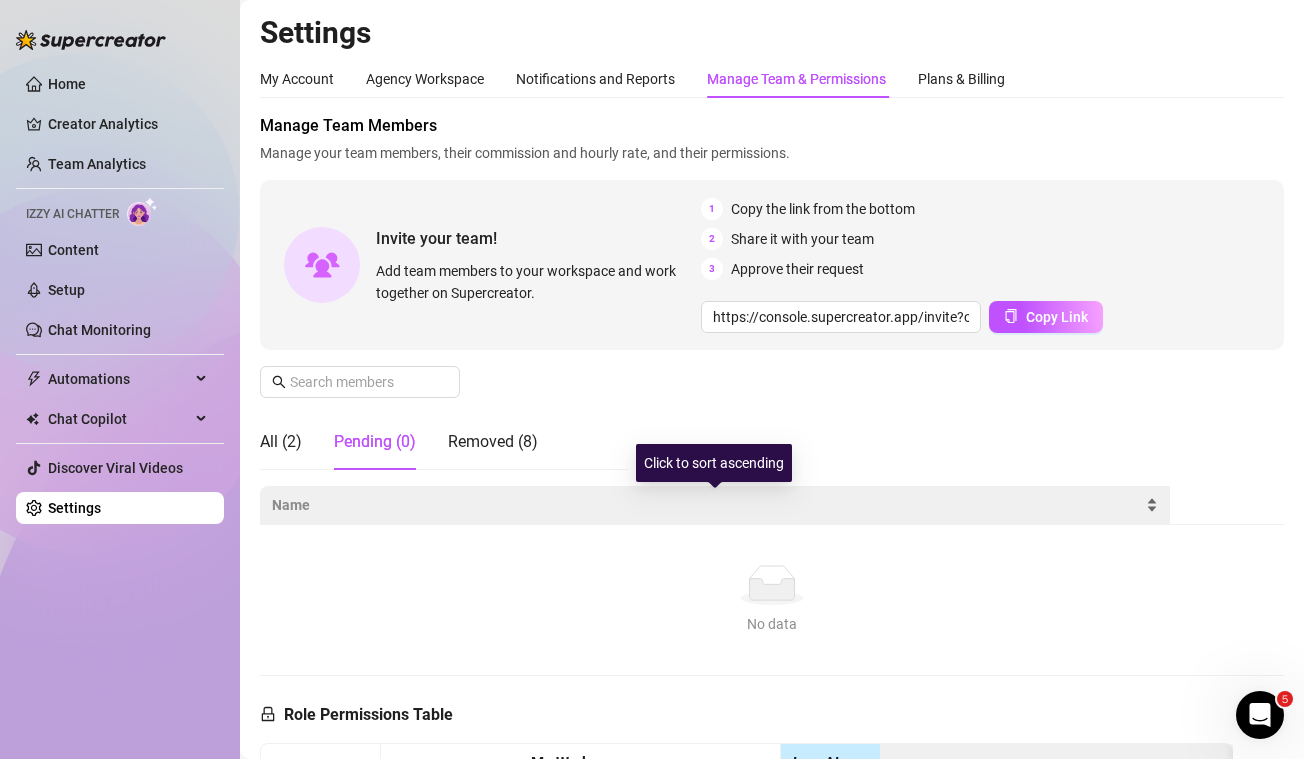 click on "Name" at bounding box center [707, 505] 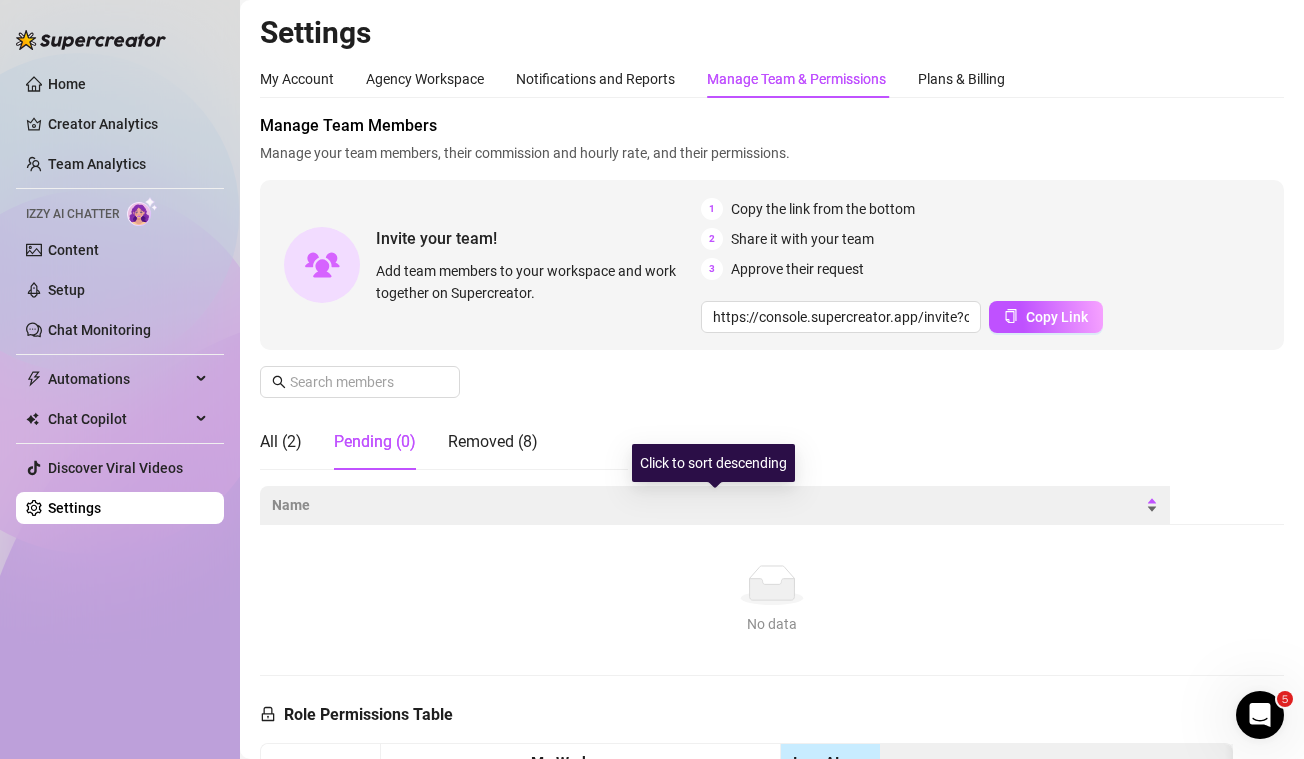 click on "Name" at bounding box center [707, 505] 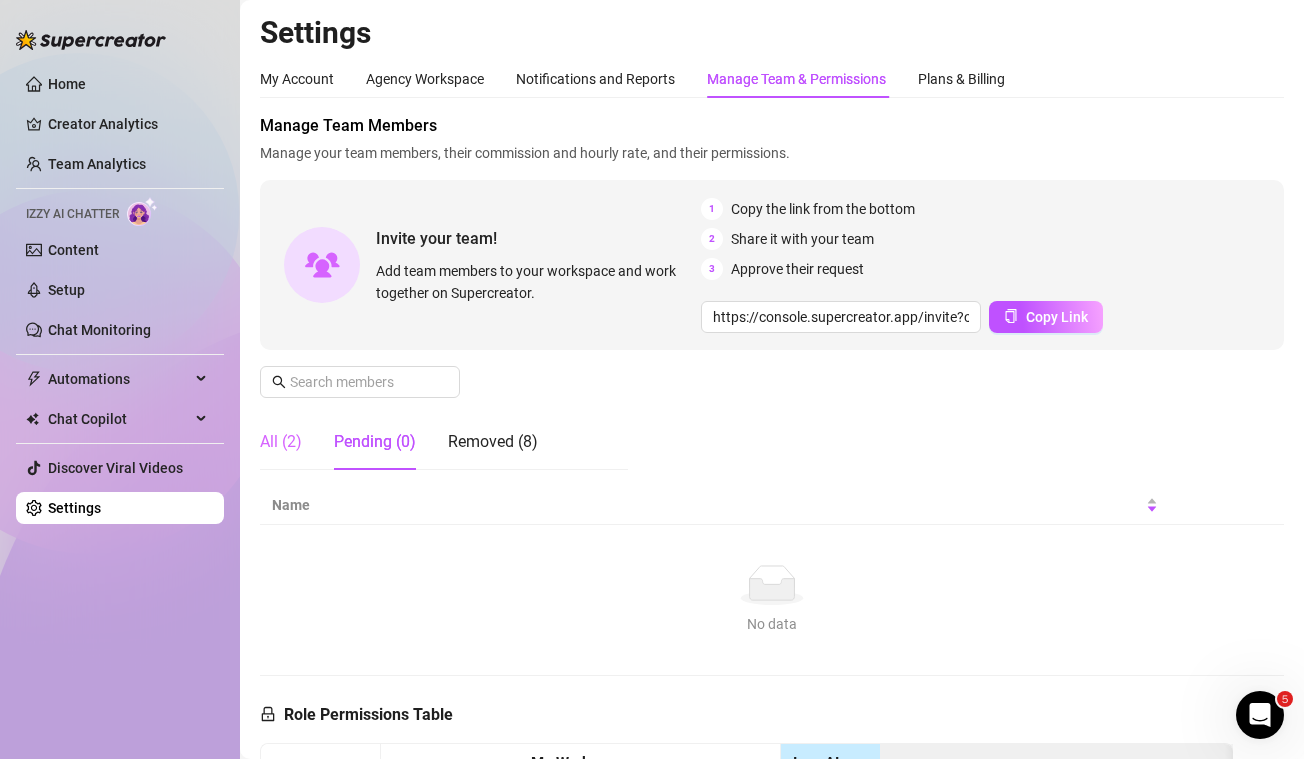 click on "All (2)" at bounding box center [281, 442] 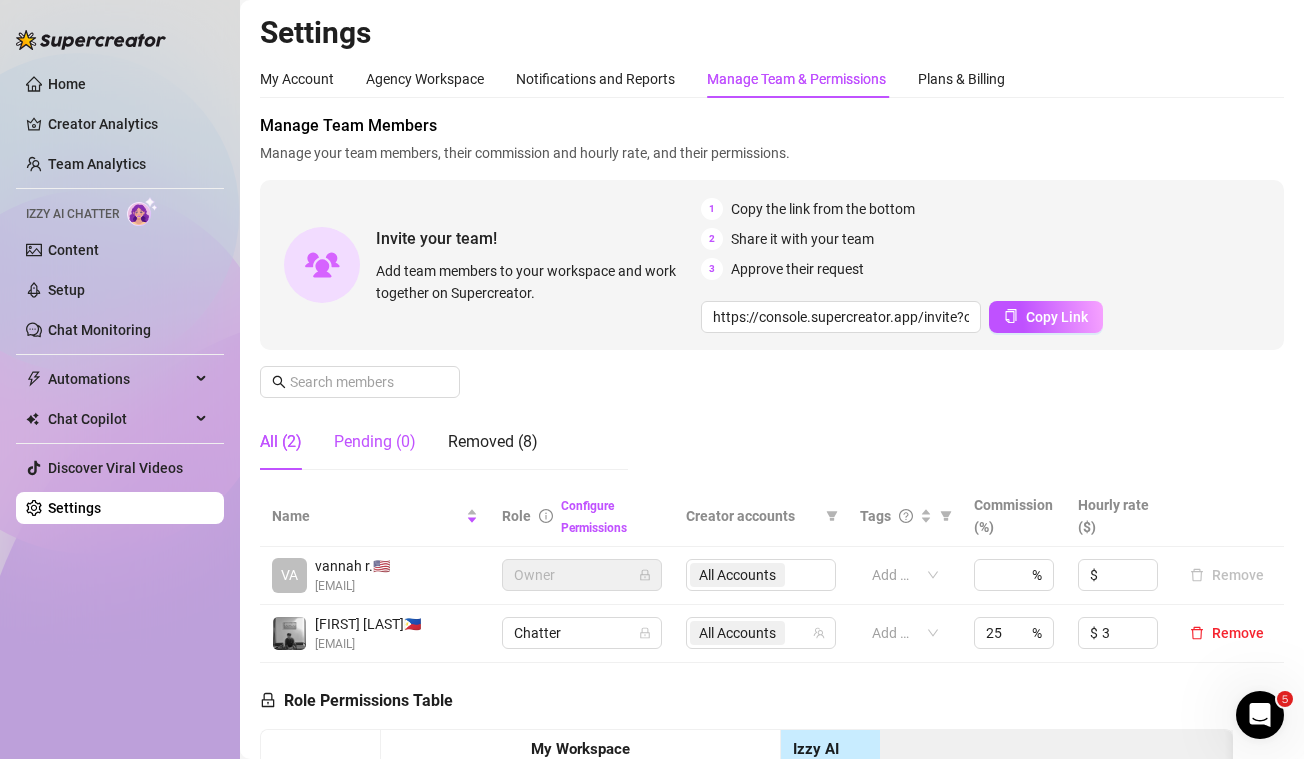 click on "Pending (0)" at bounding box center (375, 442) 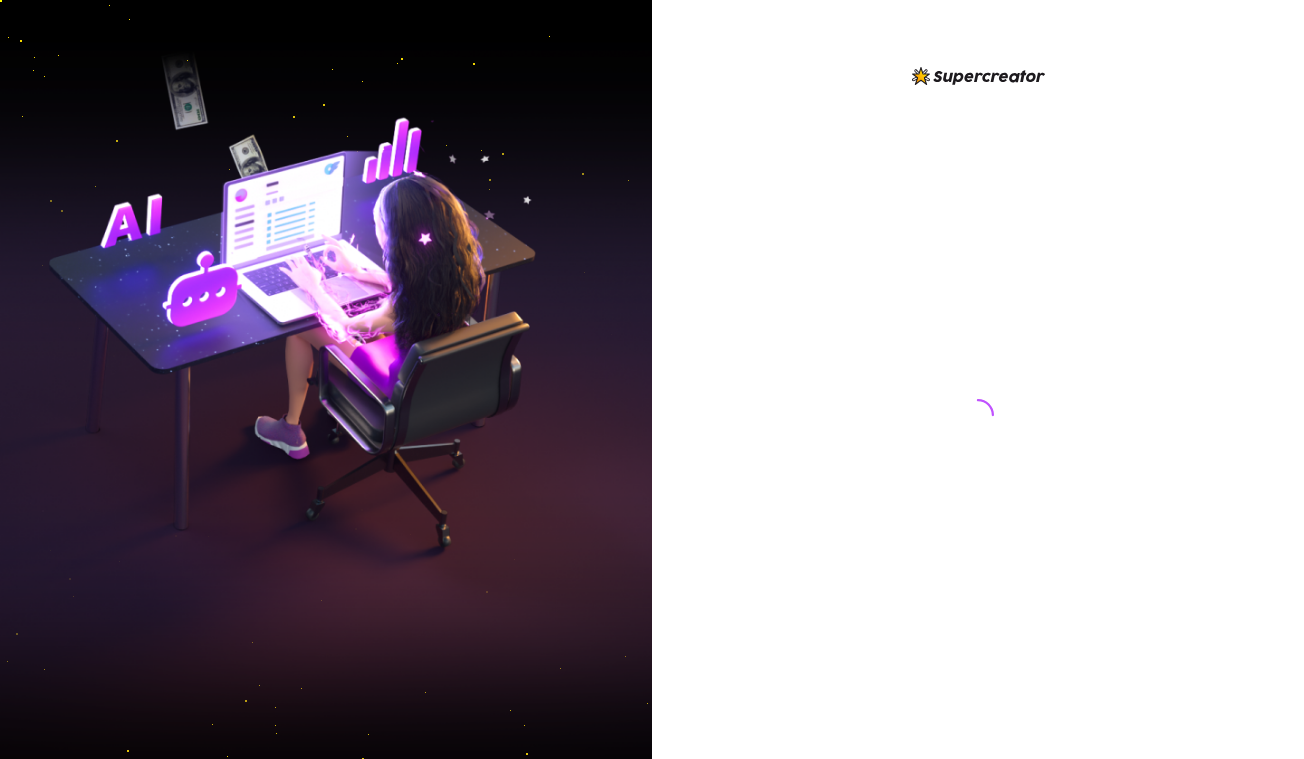 scroll, scrollTop: 0, scrollLeft: 0, axis: both 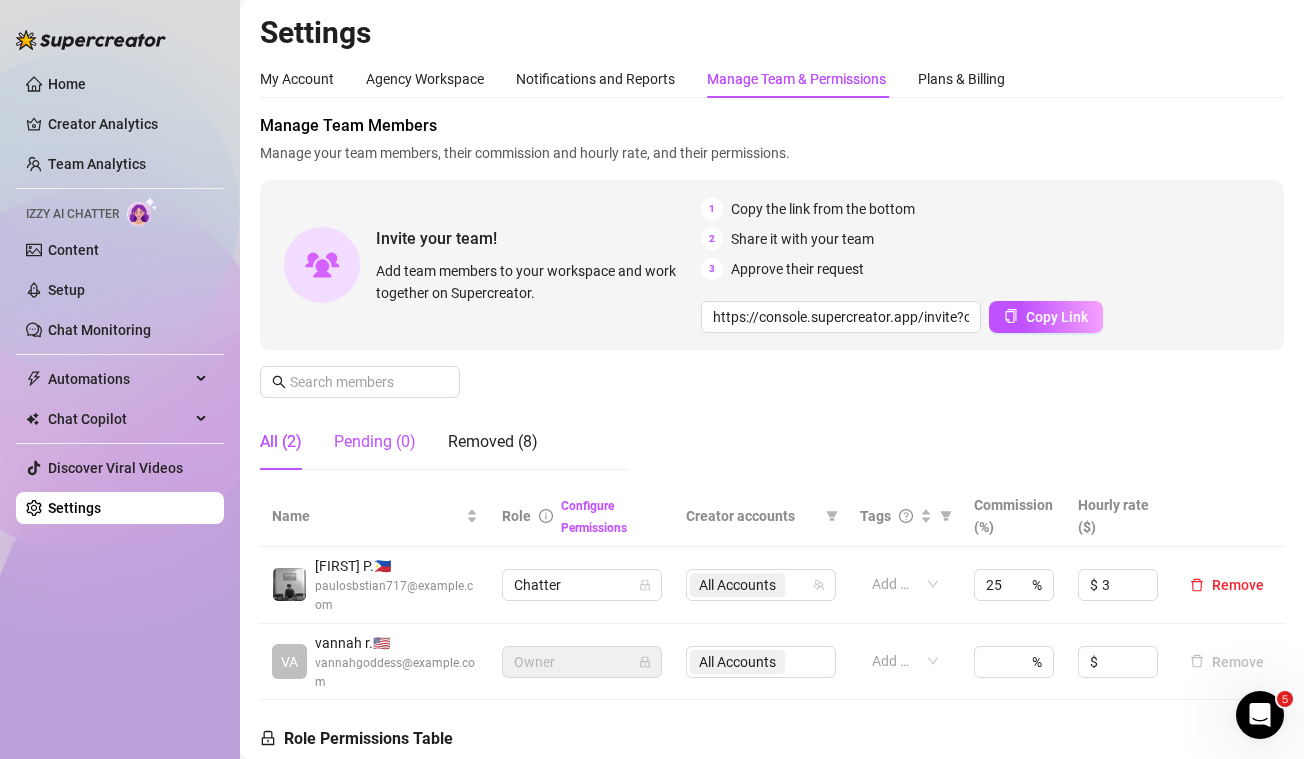 click on "Pending (0)" at bounding box center [375, 442] 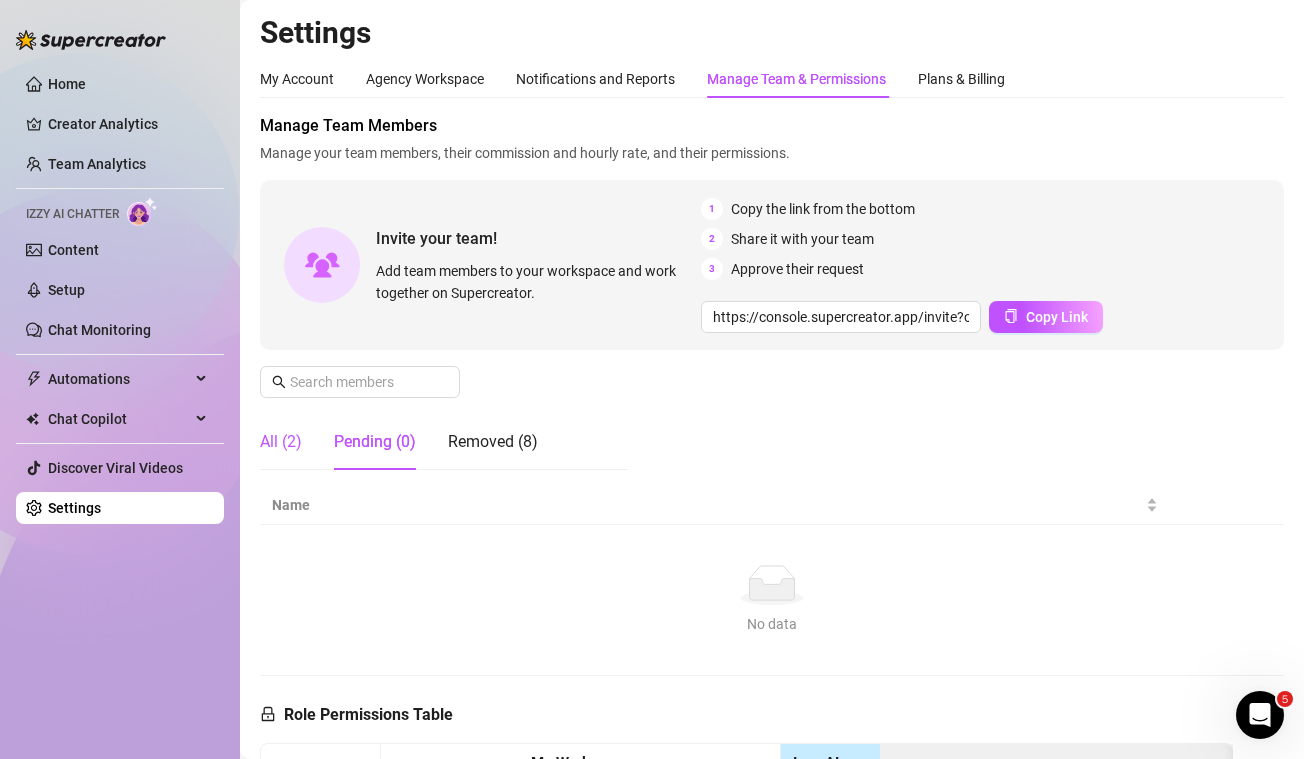 click on "All (2)" at bounding box center (281, 442) 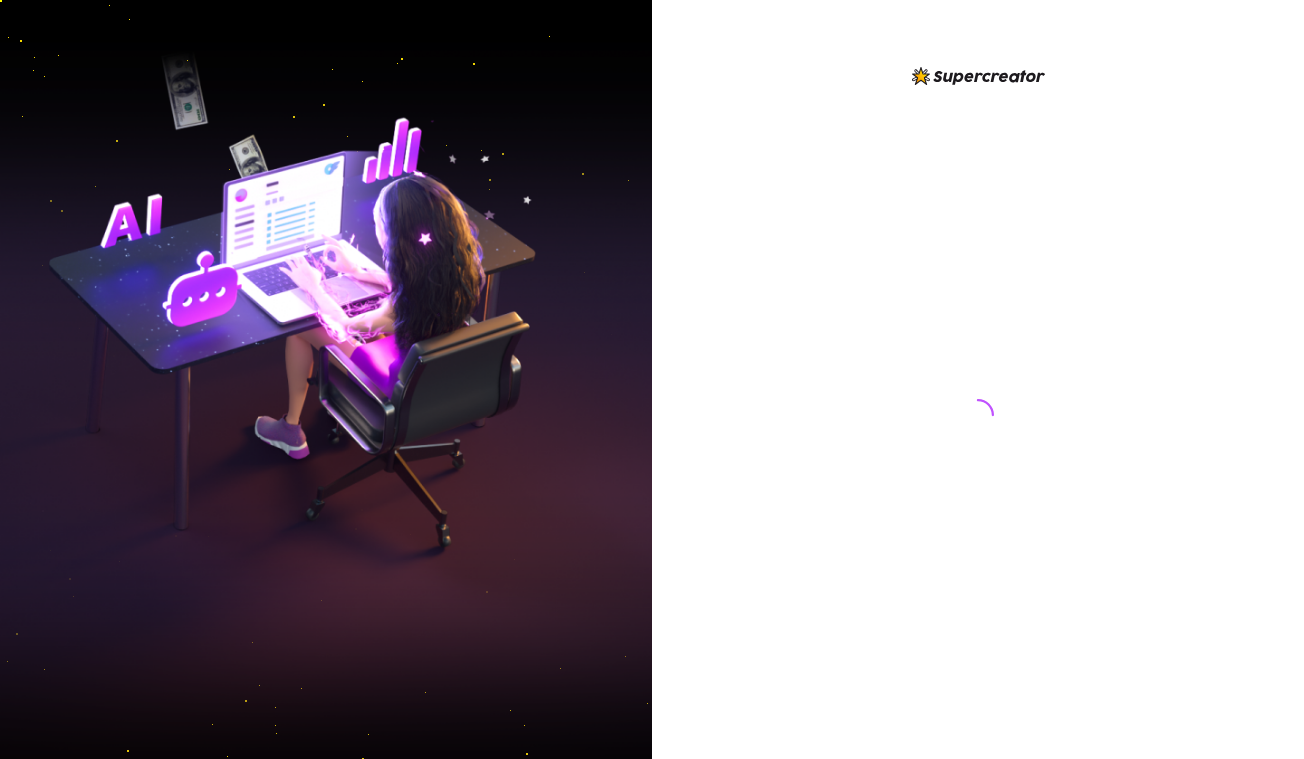 scroll, scrollTop: 0, scrollLeft: 0, axis: both 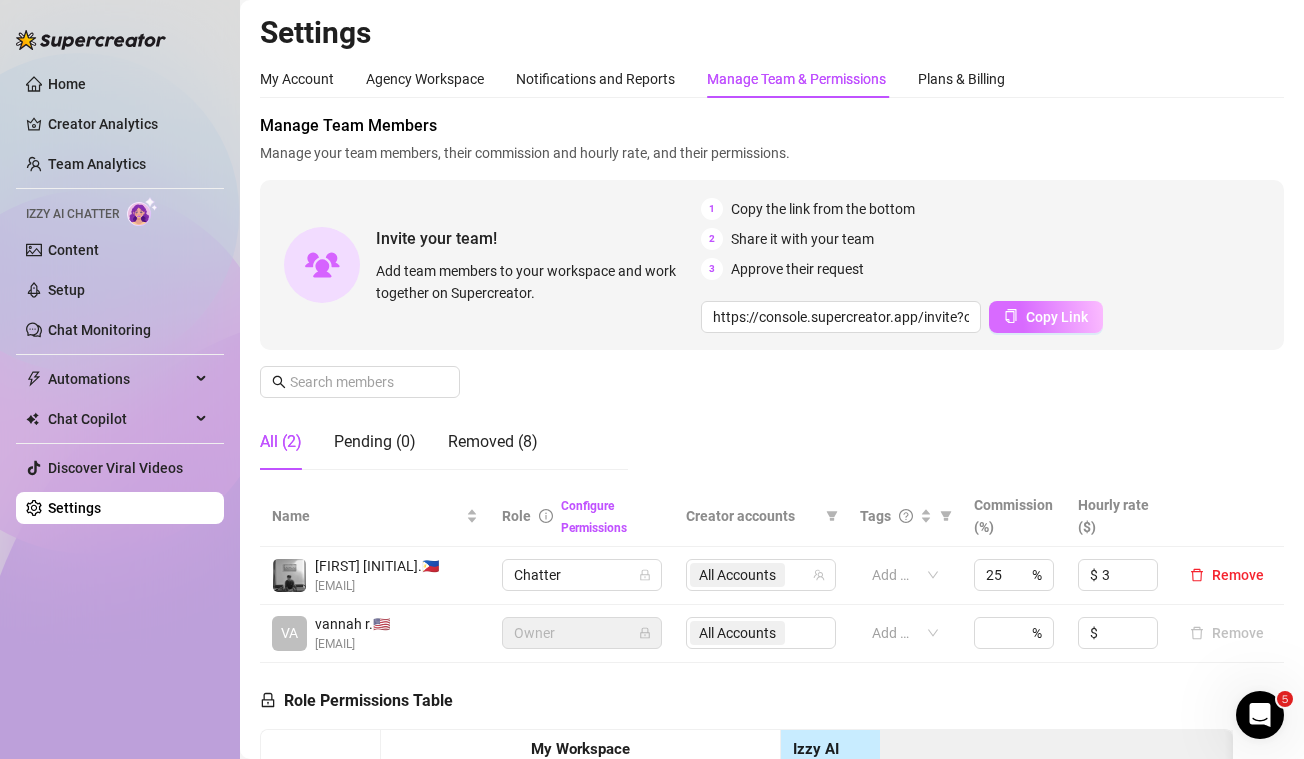 click on "Copy Link" at bounding box center [1057, 317] 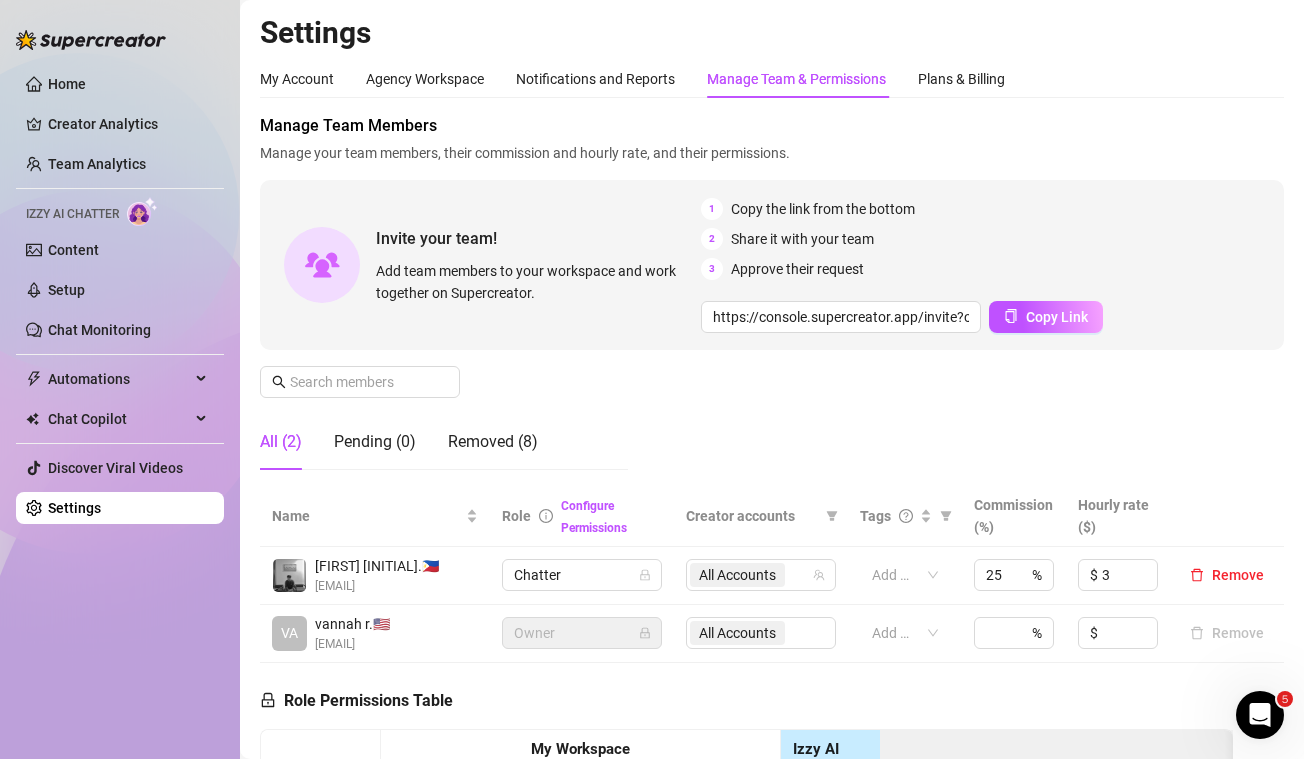 click on "Manage Team & Permissions" at bounding box center (796, 79) 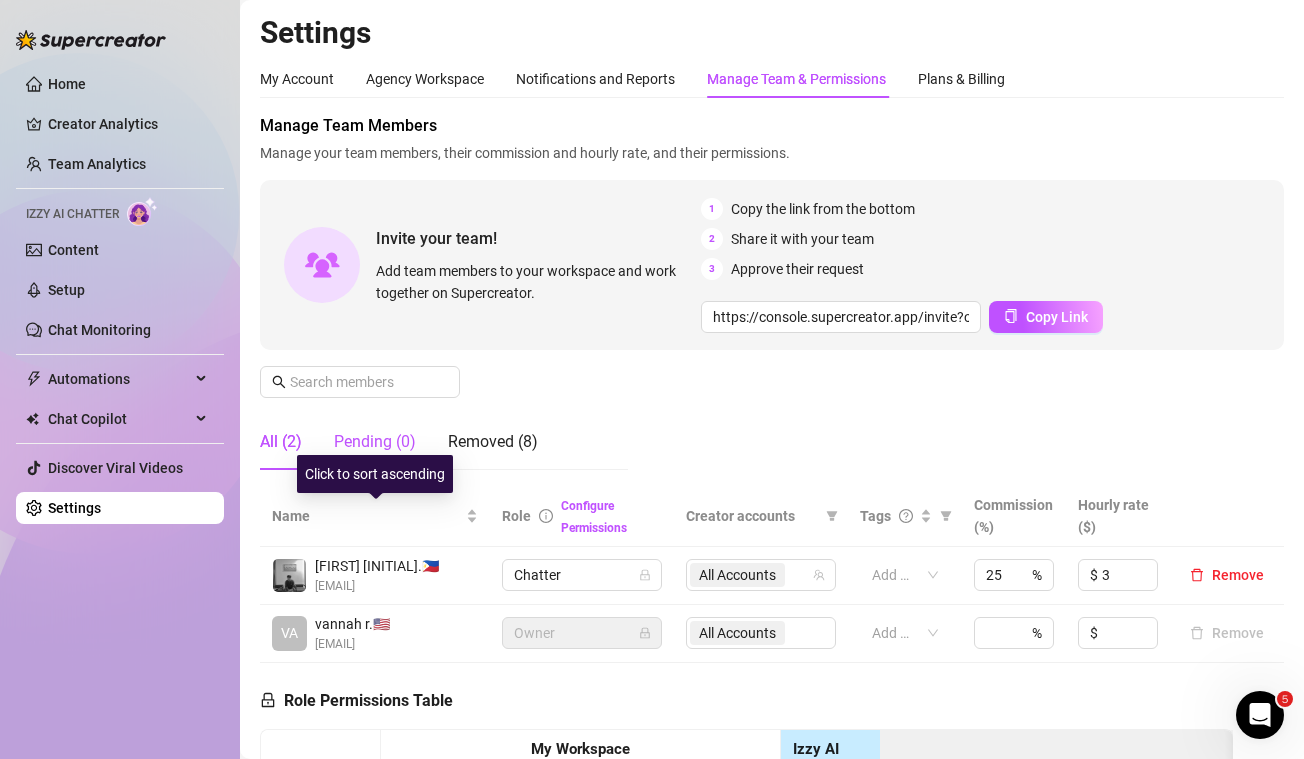 click on "Pending (0)" at bounding box center [375, 442] 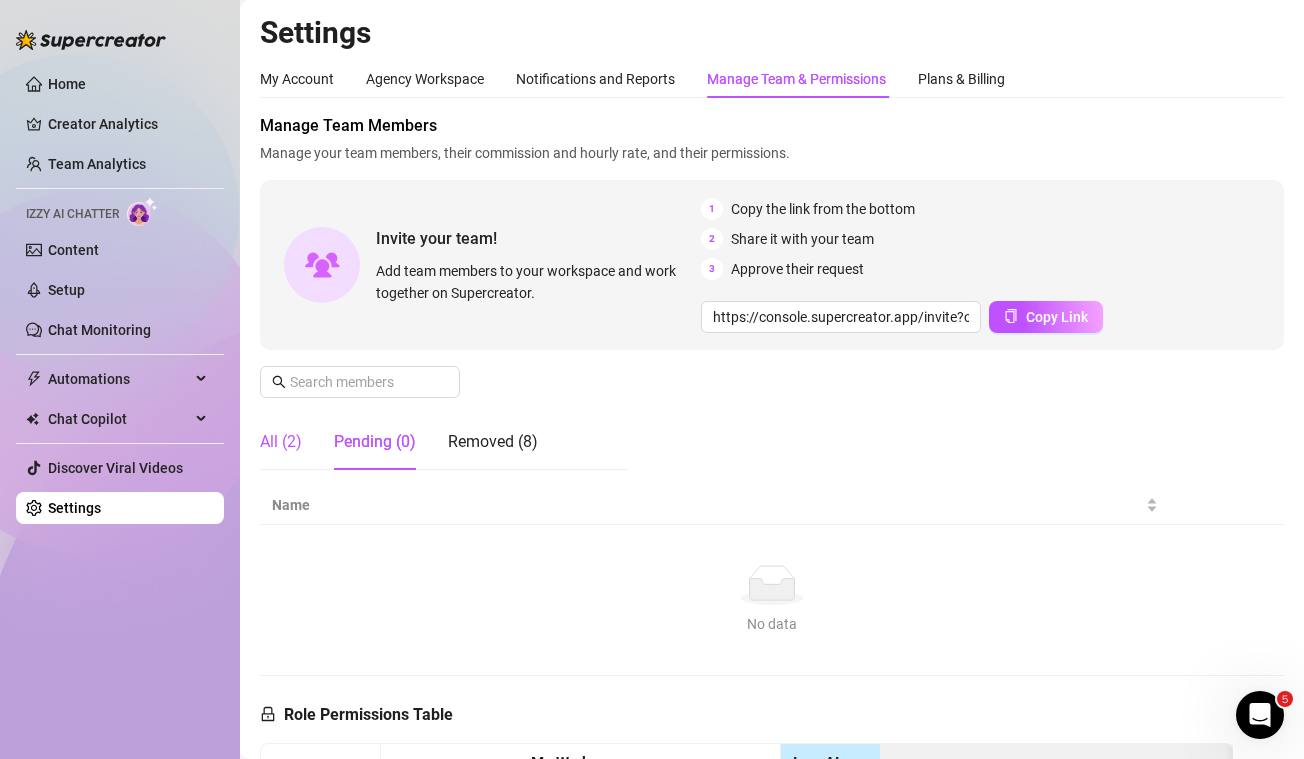 click on "All (2)" at bounding box center [281, 442] 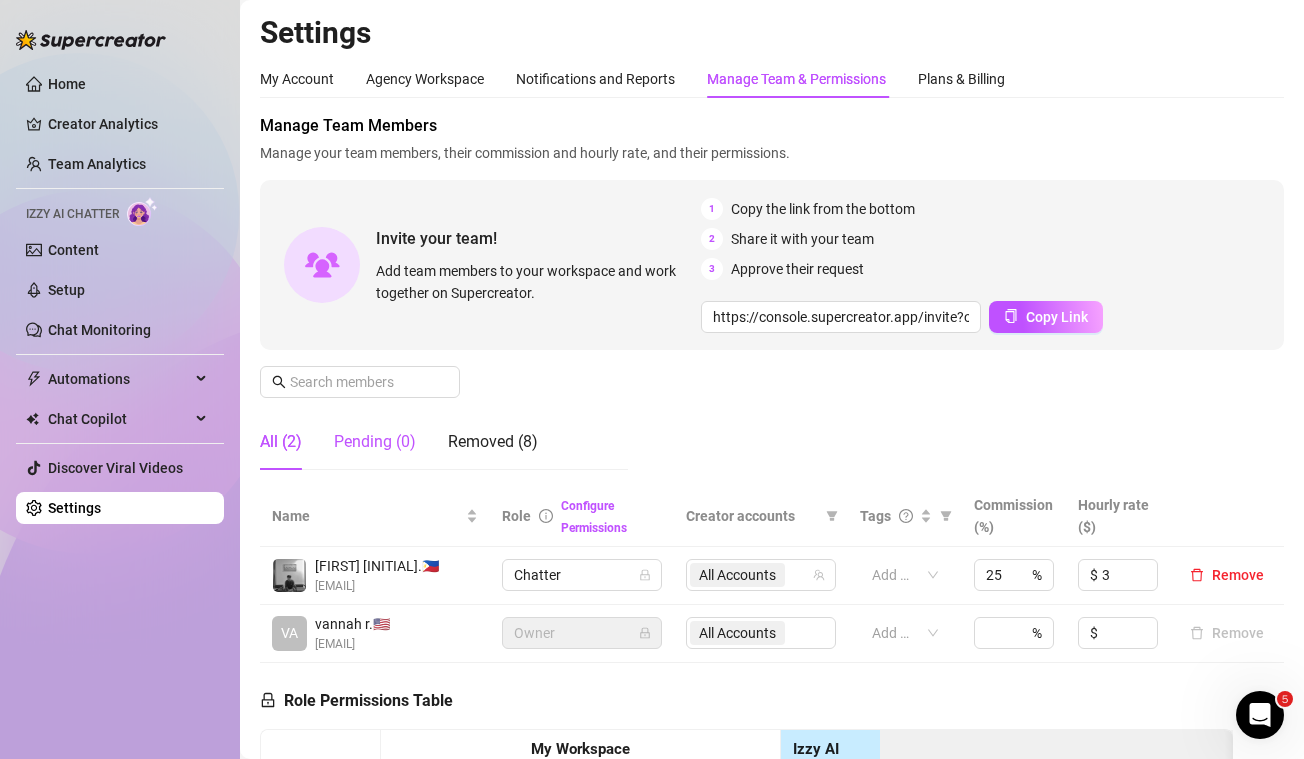 click on "Pending (0)" at bounding box center [375, 442] 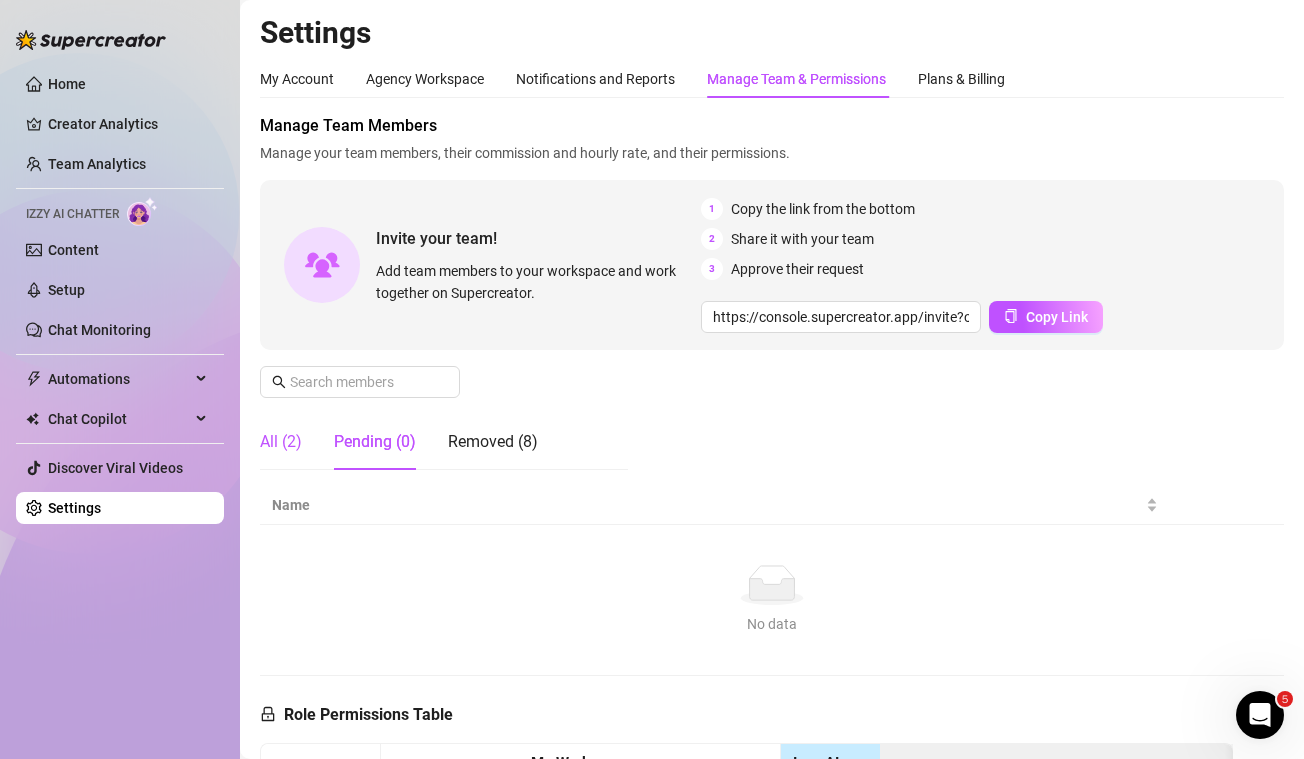 click on "All (2)" at bounding box center [281, 442] 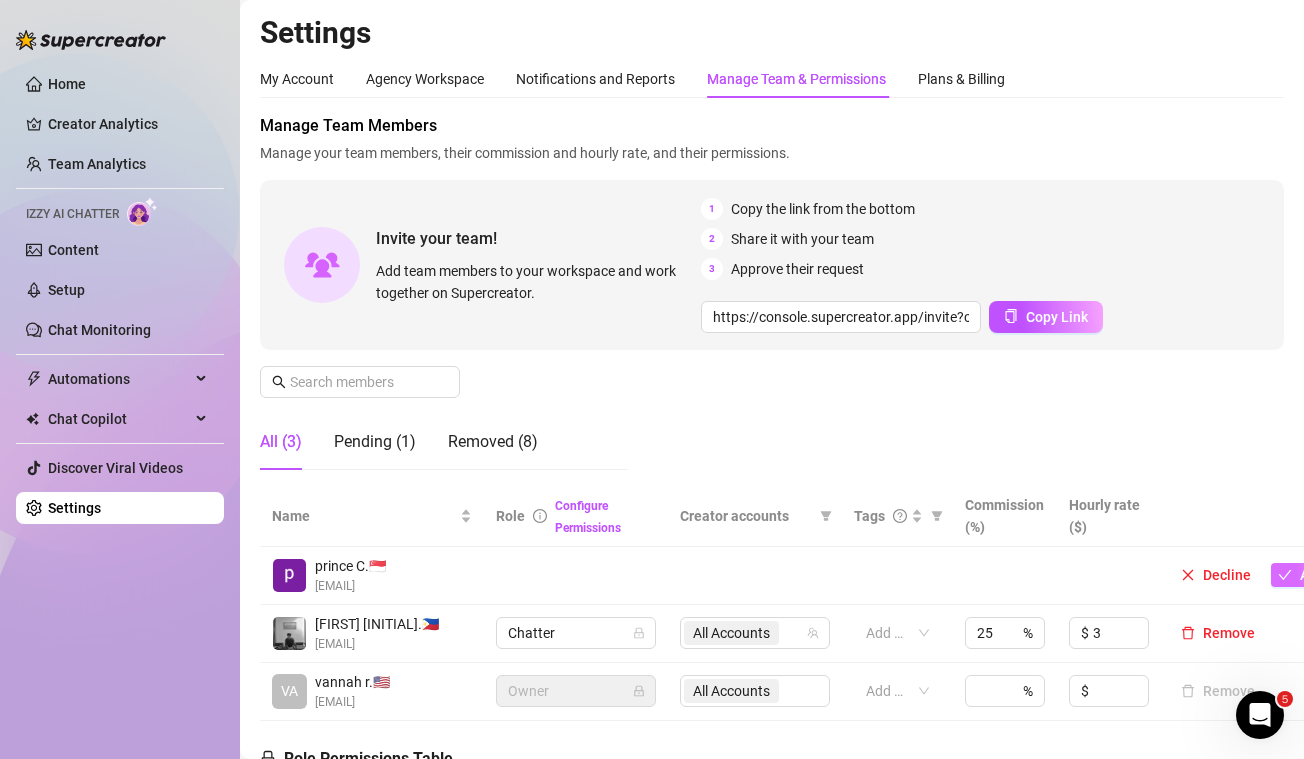 click on "Approve" at bounding box center [1315, 575] 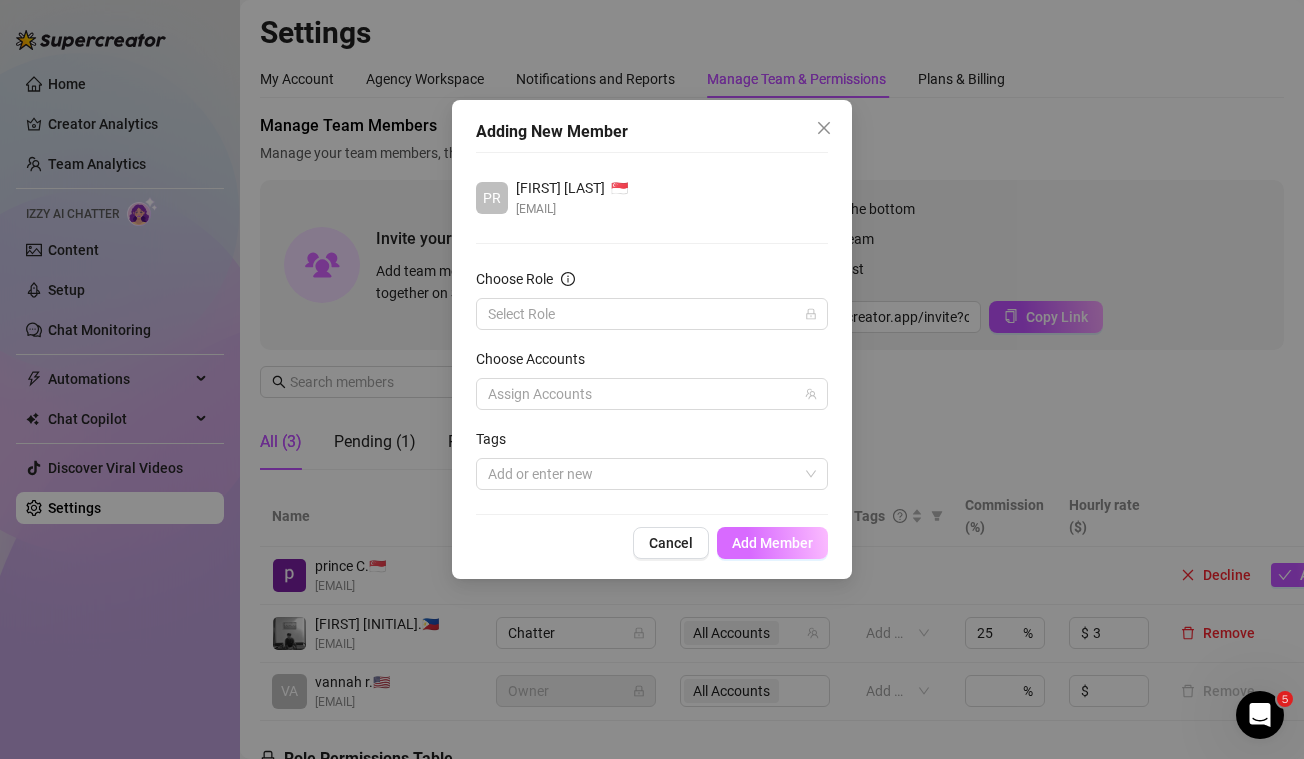 click on "Add Member" at bounding box center [772, 543] 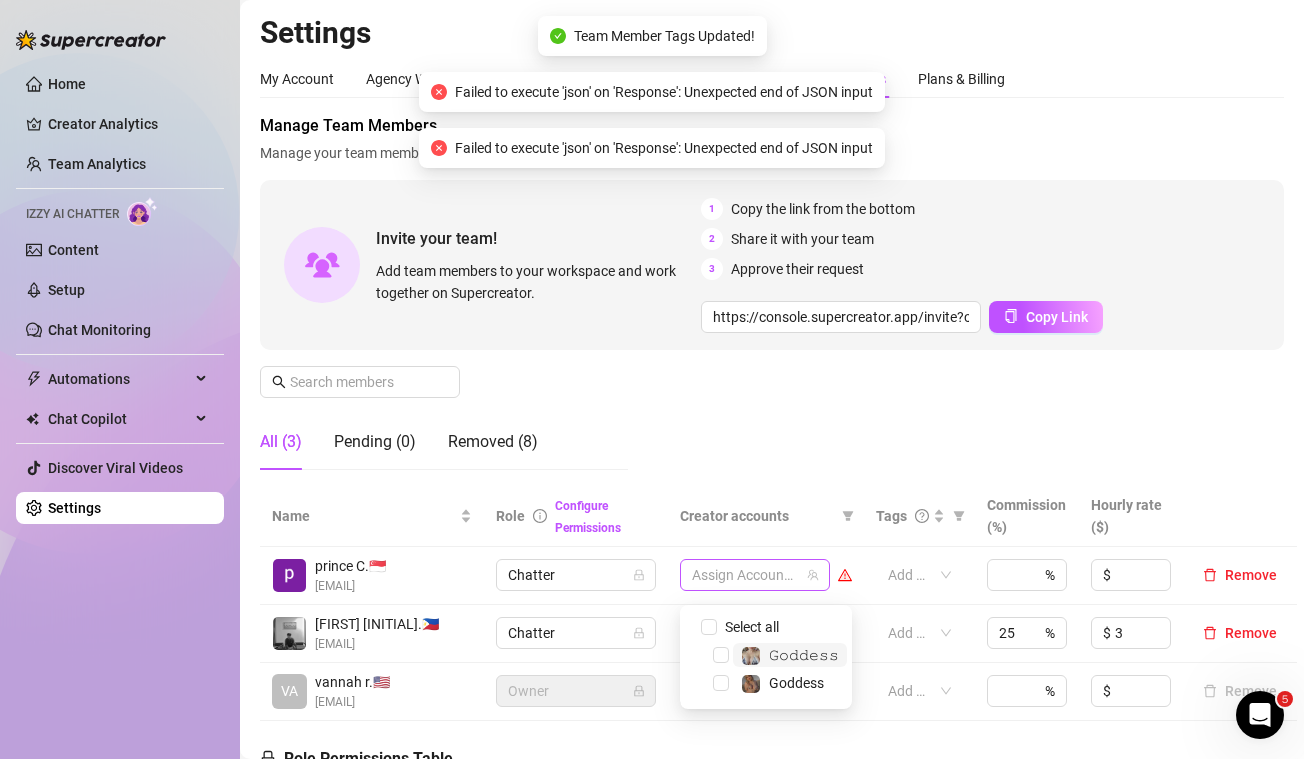 click at bounding box center [744, 575] 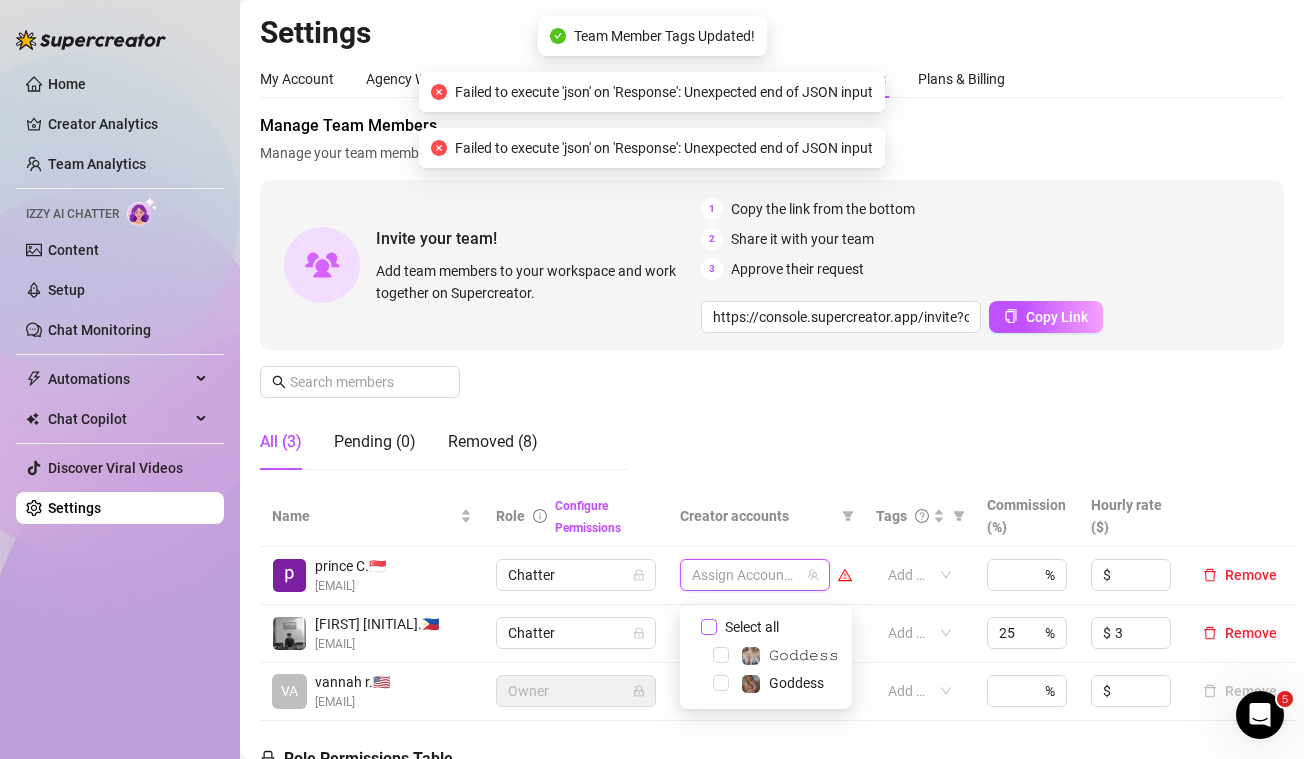 click on "Select all" at bounding box center (752, 627) 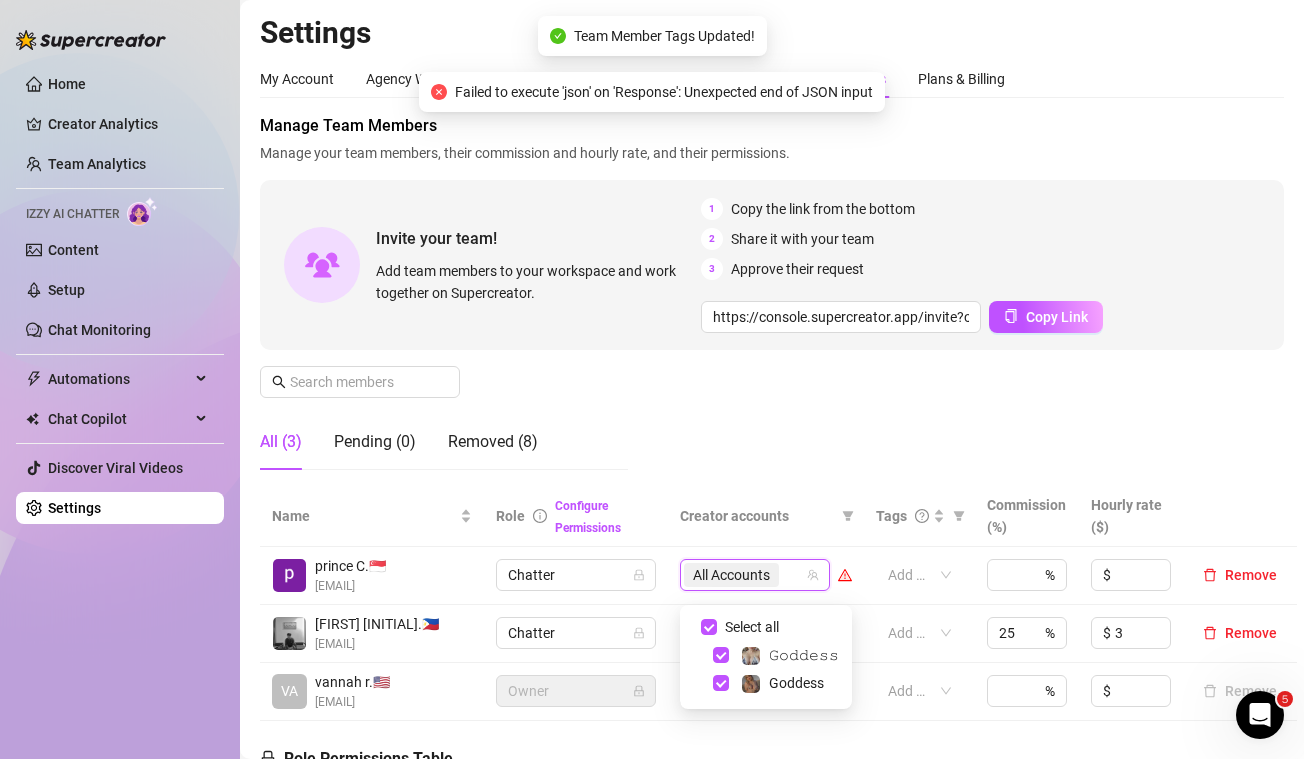 click on "Manage Team Members Manage your team members, their commission and hourly rate, and their permissions. Invite your team! Add team members to your workspace and work together on Supercreator. 1 Copy the link from the bottom 2 Share it with your team 3 Approve their request https://console.supercreator.app/invite?code=2BqgEV4rDfSo5eQBuWxCoslyBfM2&workspace=deityagency Copy Link All (3) Pending (0) Removed (8)" at bounding box center (772, 300) 